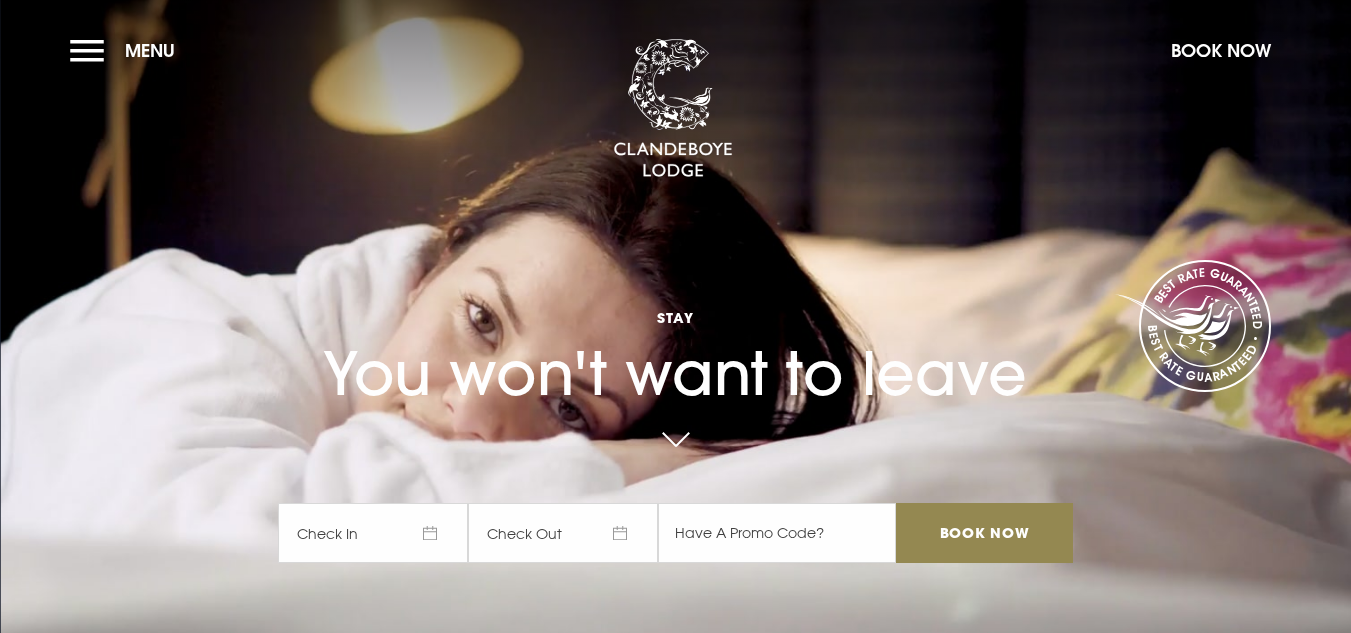 scroll, scrollTop: 0, scrollLeft: 0, axis: both 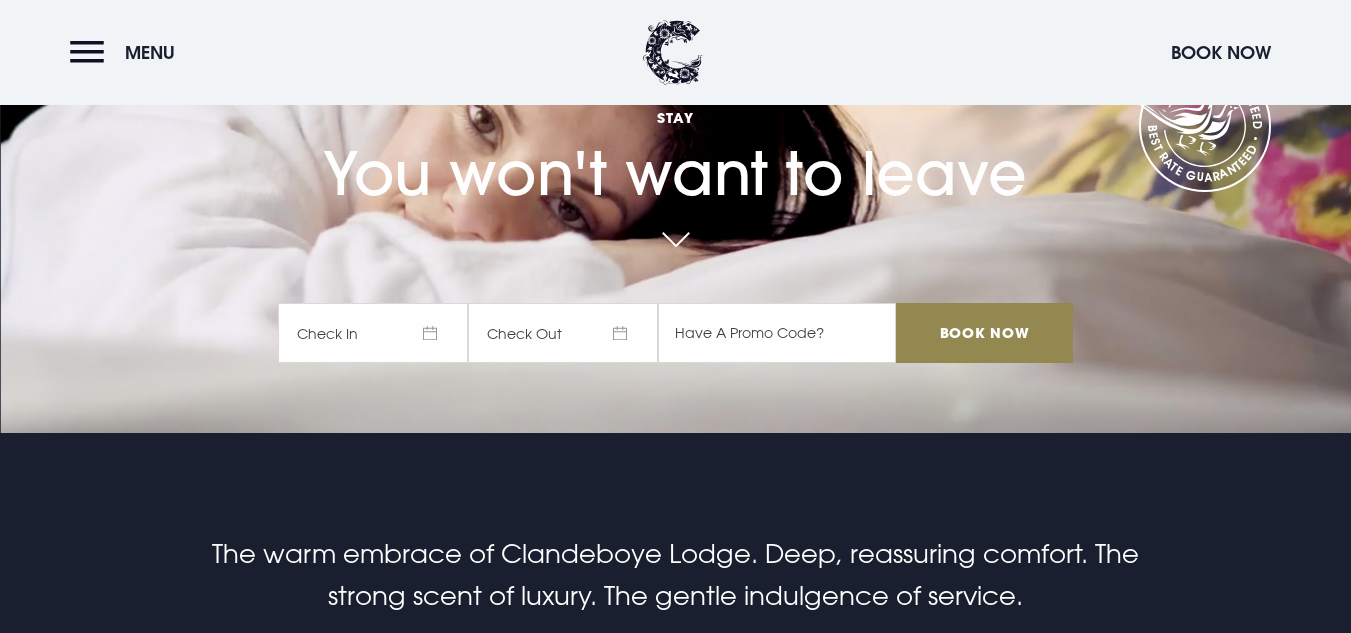 click on "Check In" at bounding box center (373, 333) 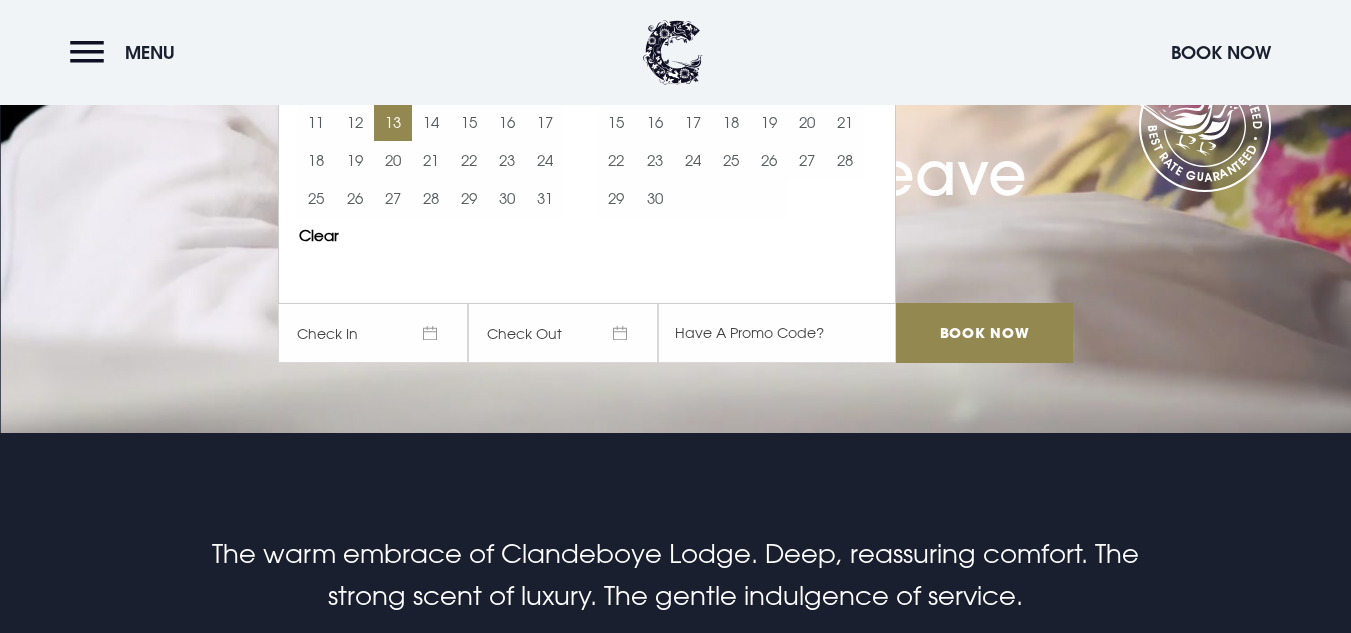 scroll, scrollTop: 0, scrollLeft: 0, axis: both 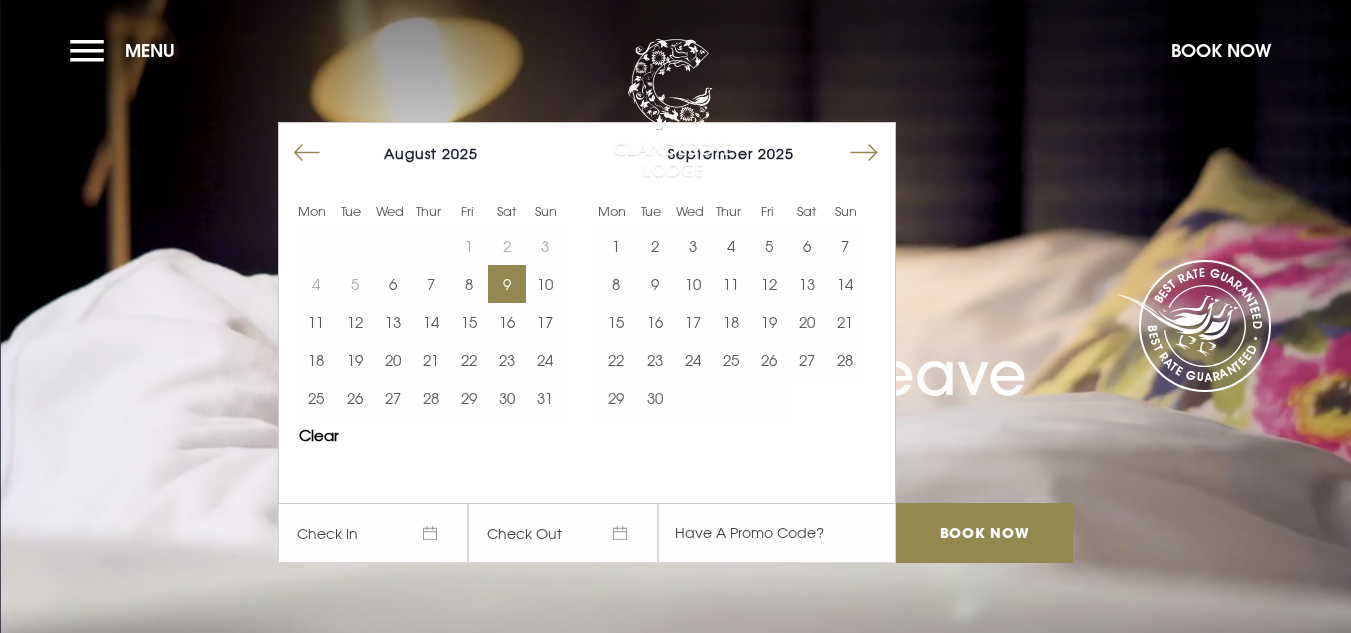 click on "9" at bounding box center [507, 284] 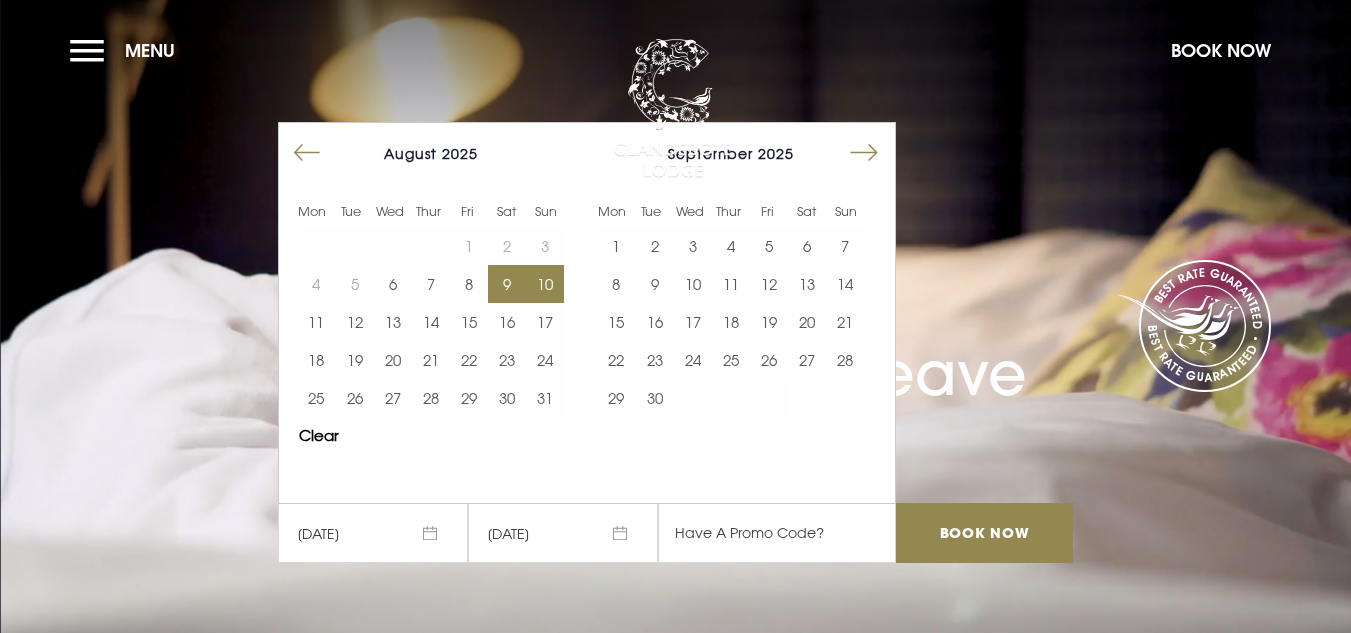 click on "10" at bounding box center [545, 284] 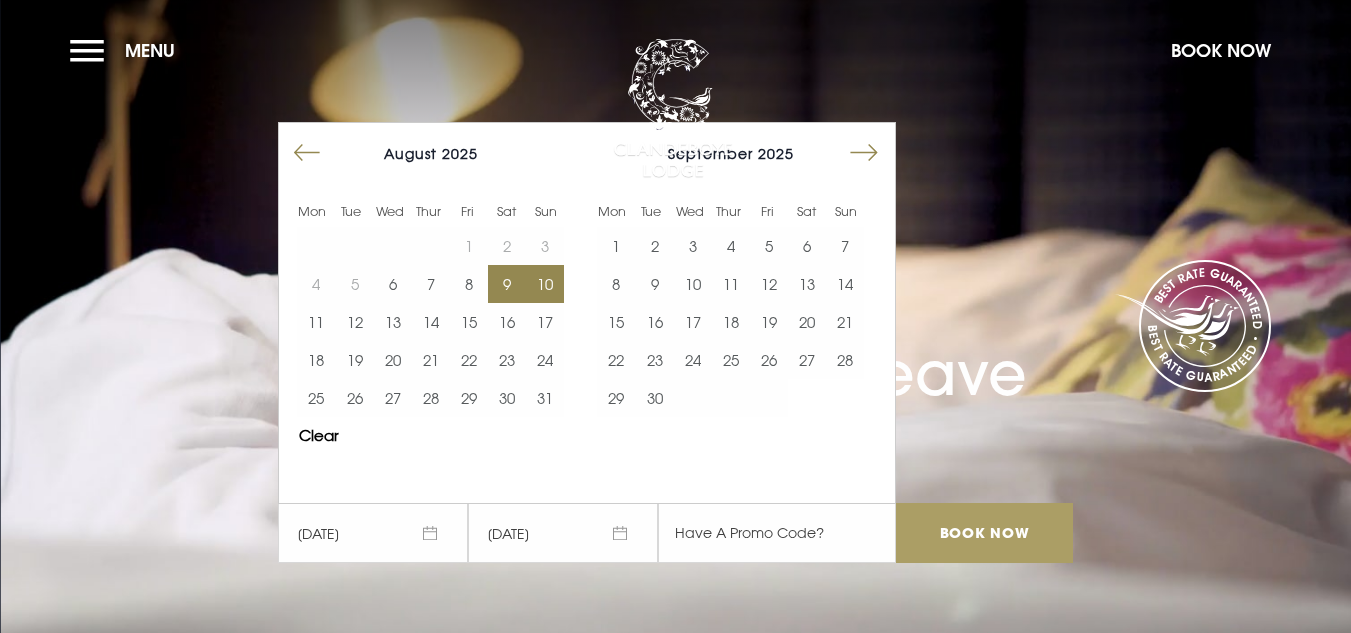 drag, startPoint x: 966, startPoint y: 532, endPoint x: 956, endPoint y: 517, distance: 18.027756 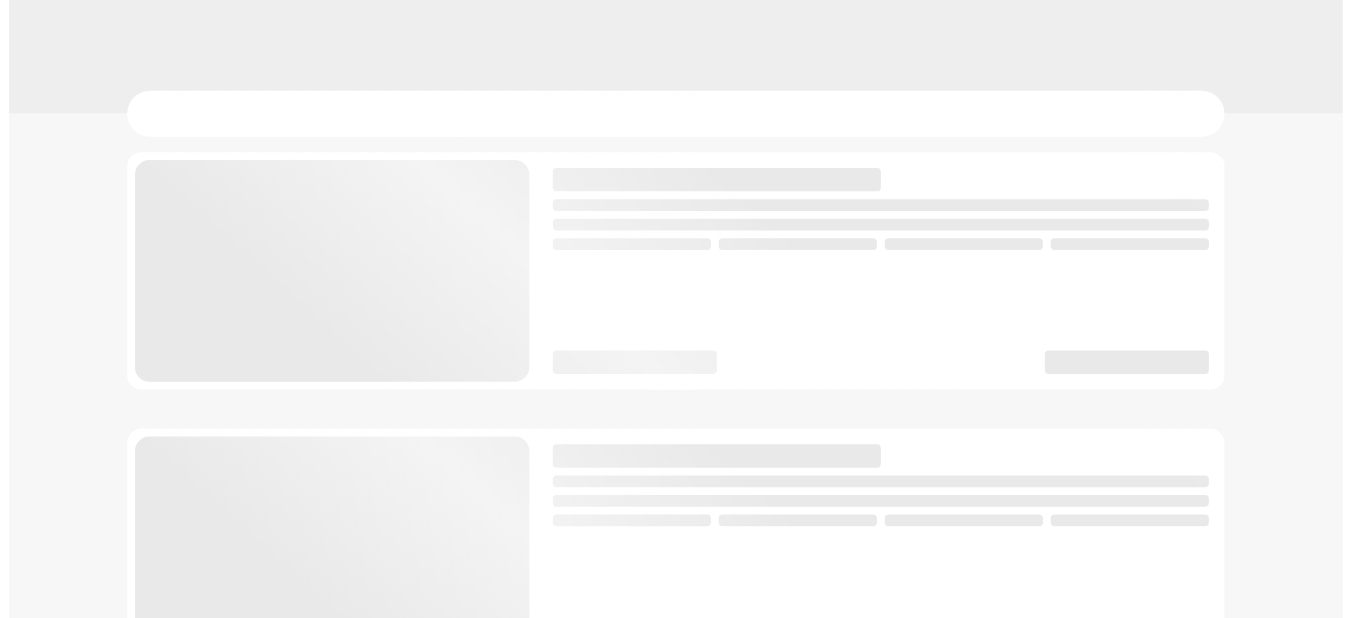 scroll, scrollTop: 0, scrollLeft: 0, axis: both 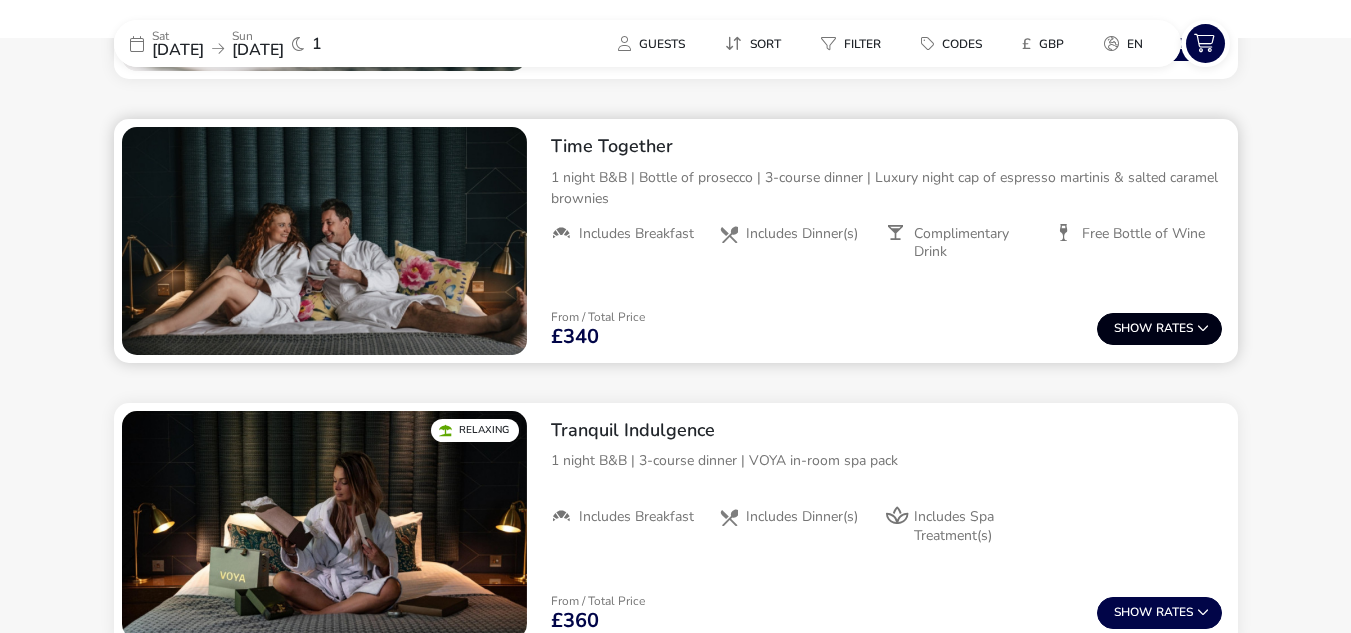 click on "Show" at bounding box center (1135, 328) 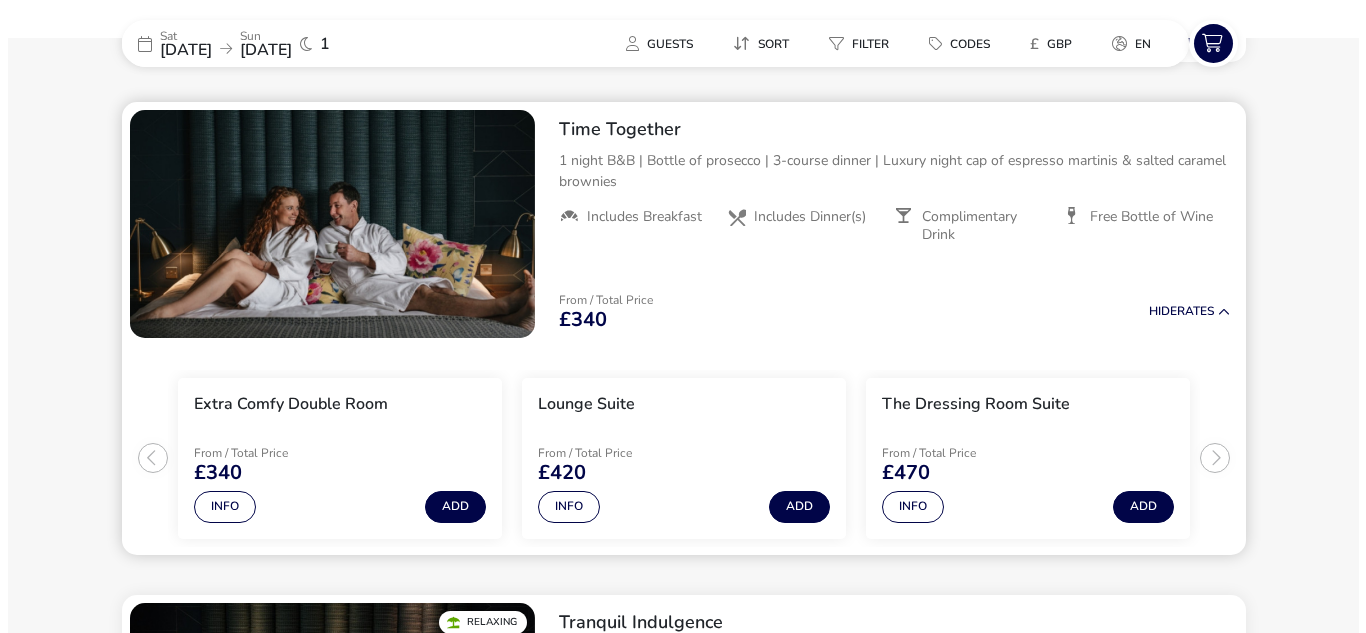 scroll, scrollTop: 1019, scrollLeft: 0, axis: vertical 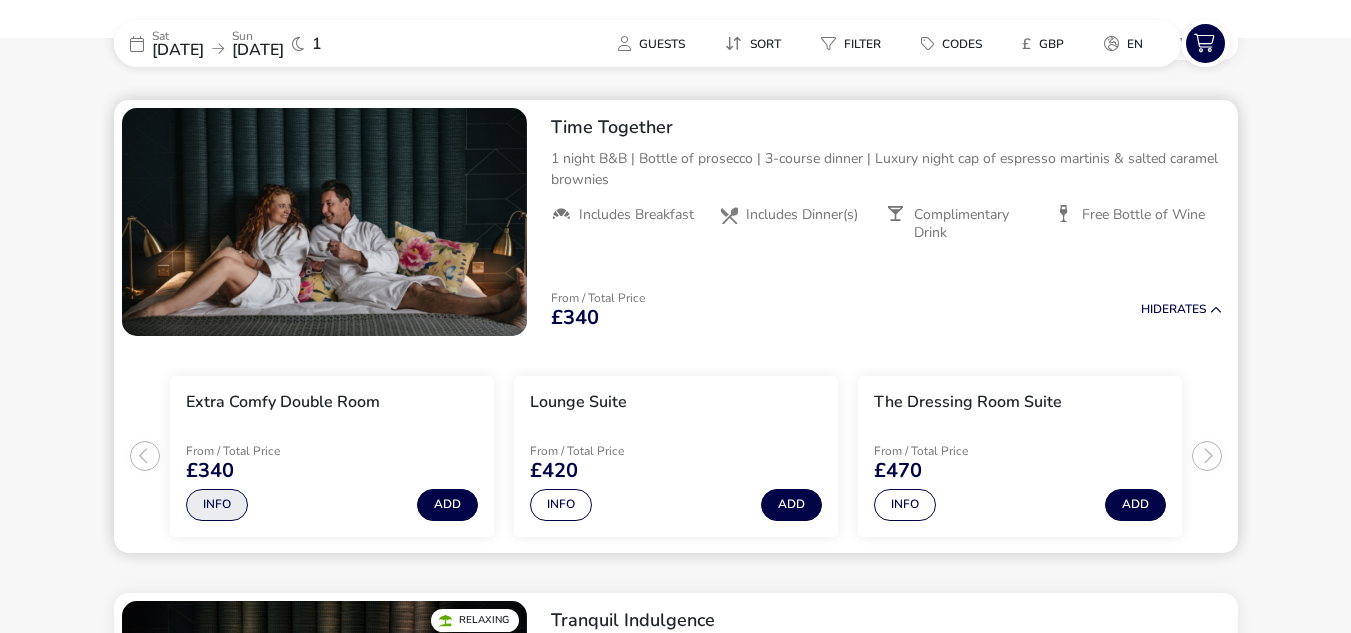 click on "Info" at bounding box center [217, 505] 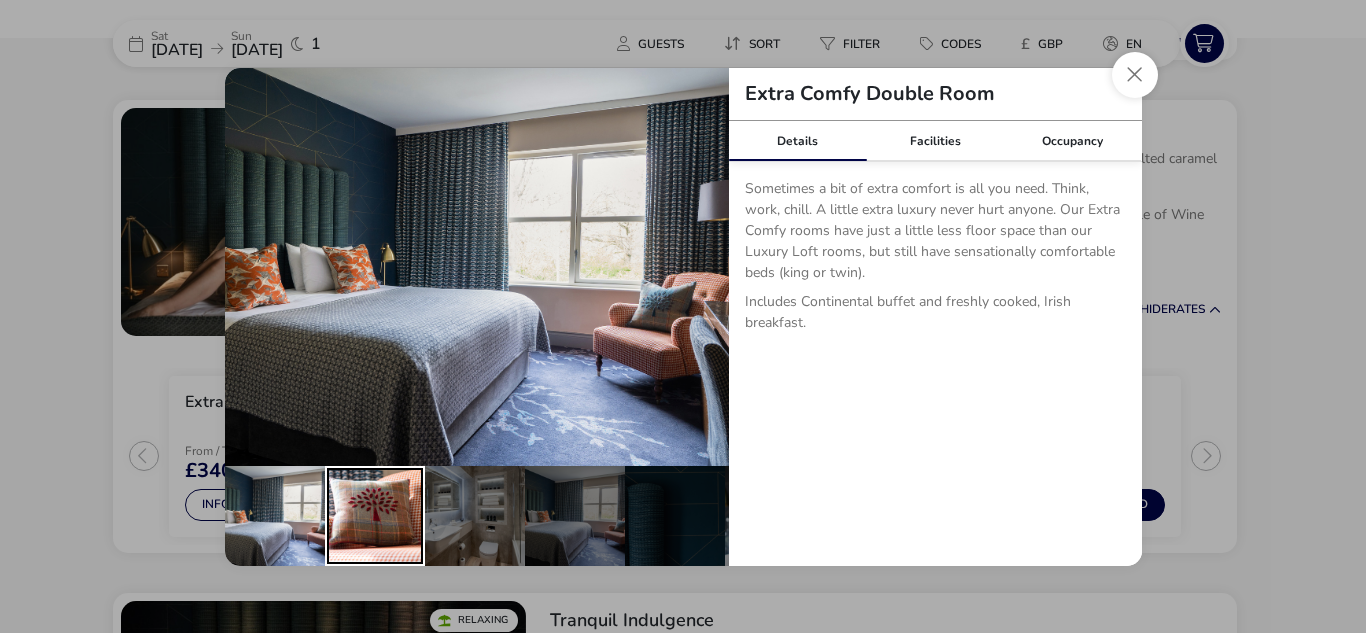 click at bounding box center (375, 516) 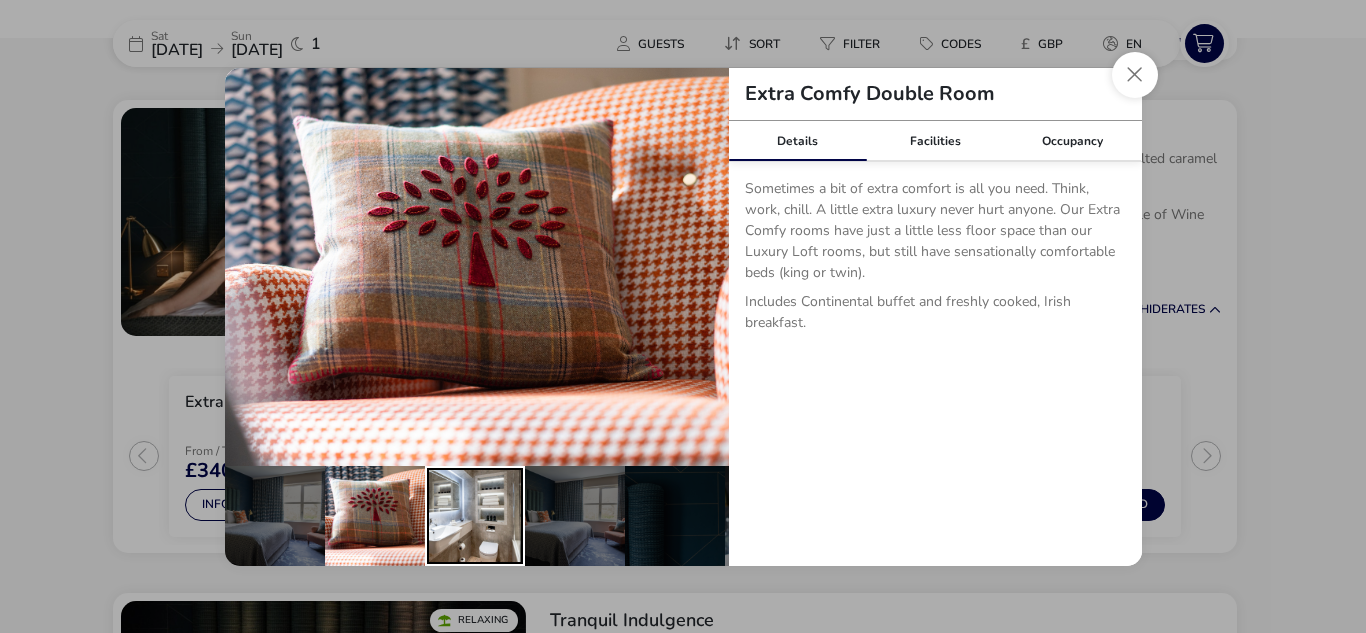 click at bounding box center (475, 516) 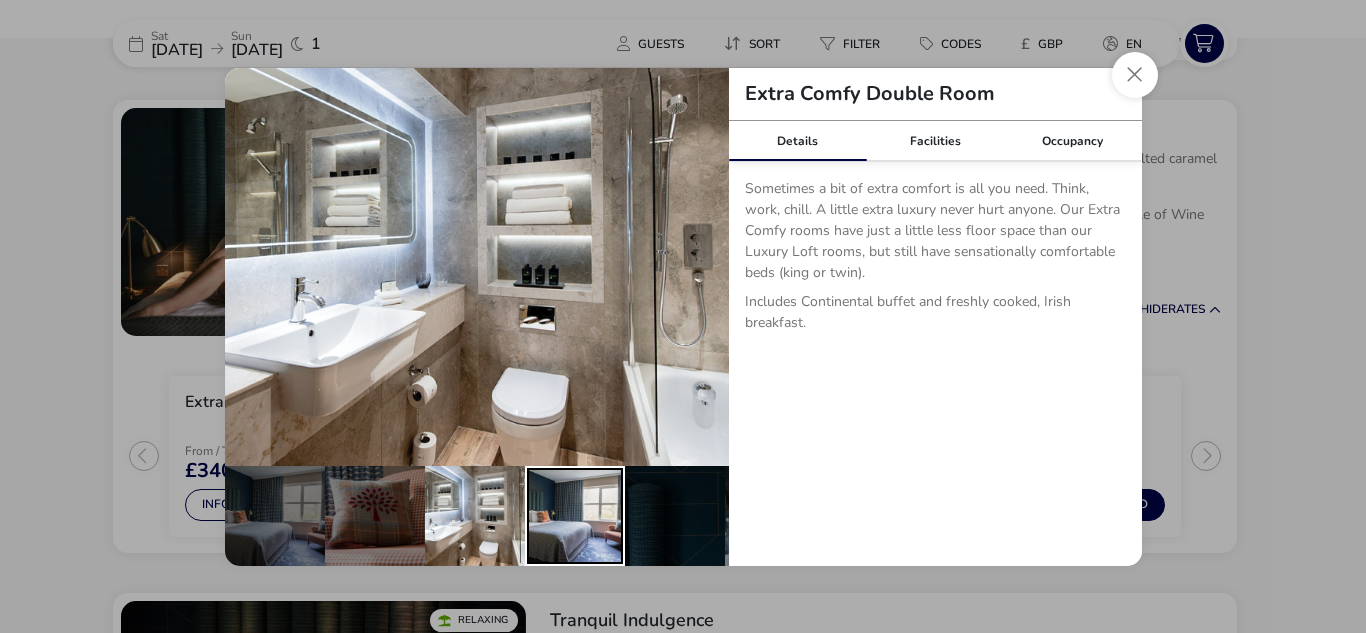 click at bounding box center (575, 516) 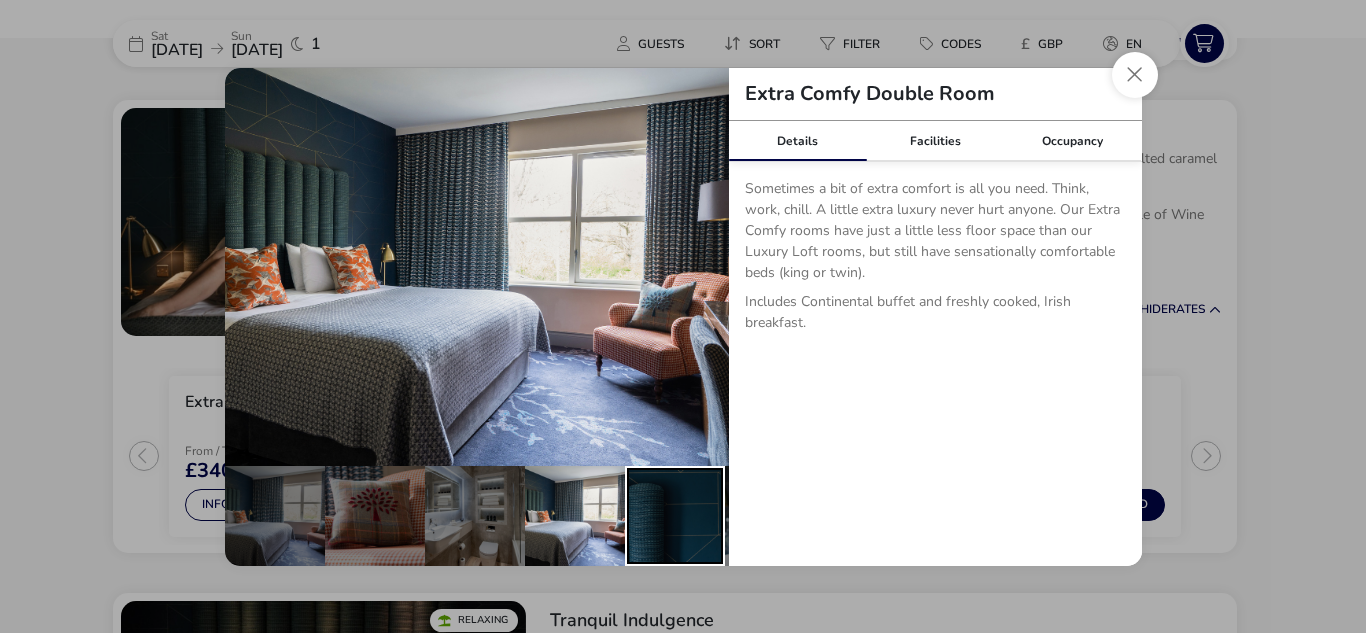 click at bounding box center (675, 516) 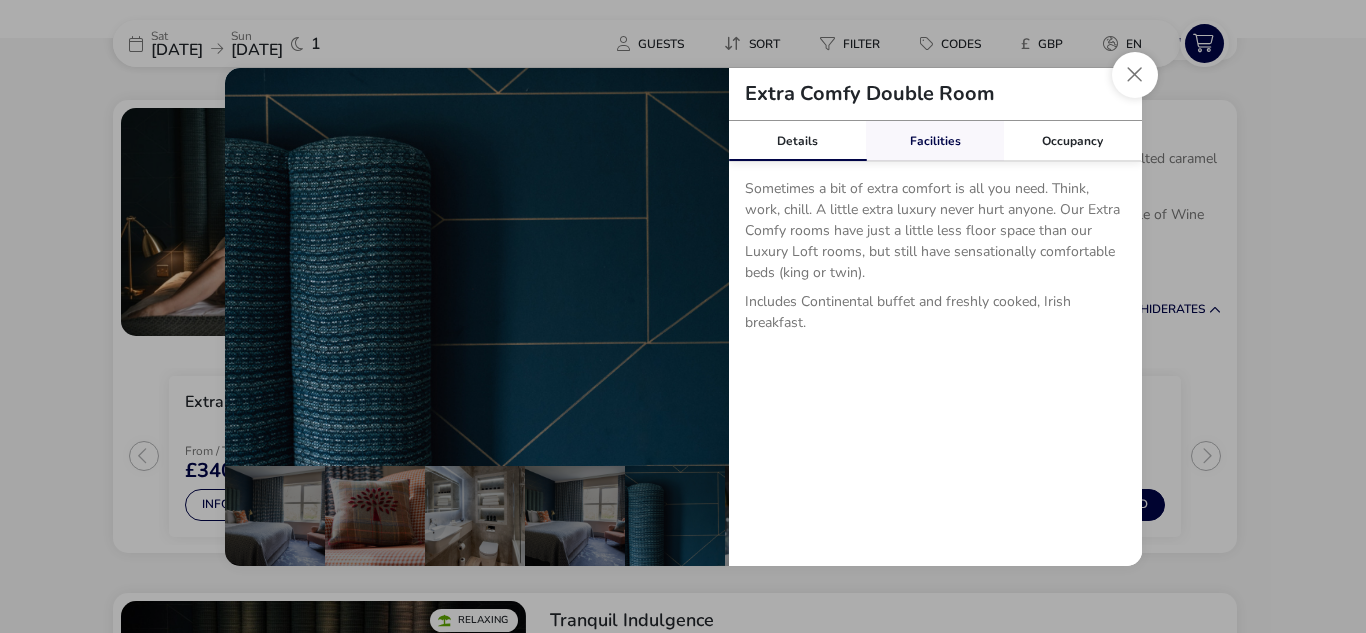click on "Facilities" at bounding box center [935, 141] 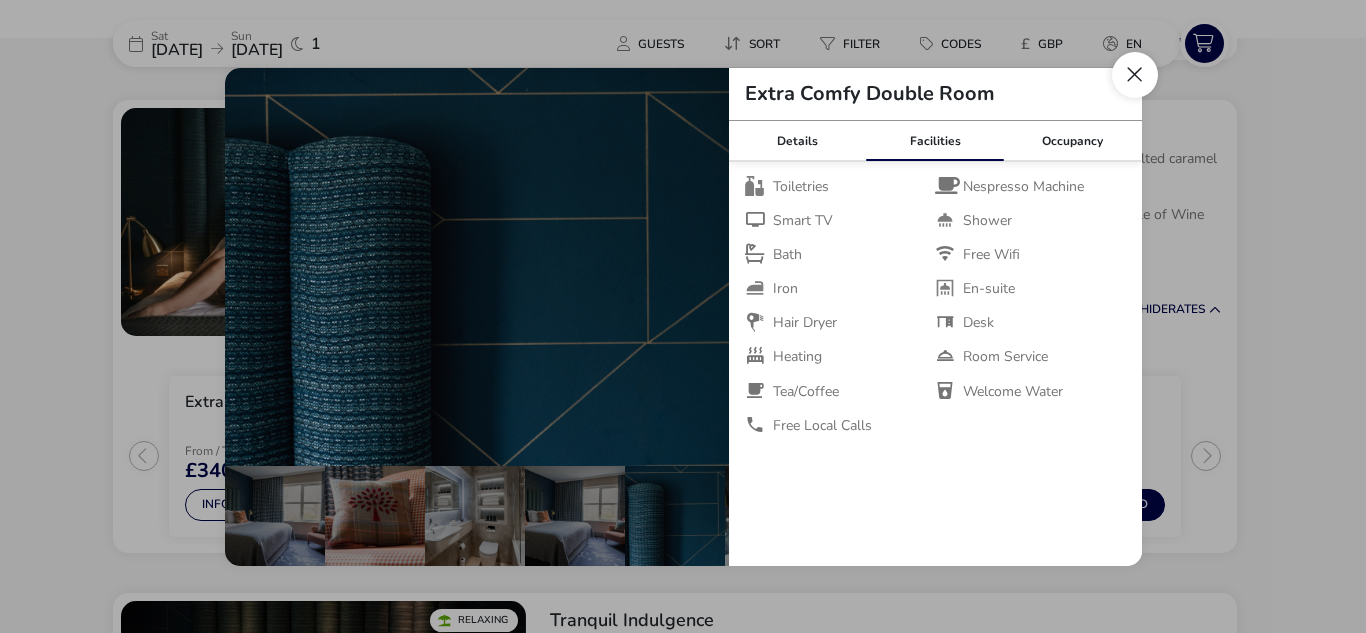 click at bounding box center (1135, 75) 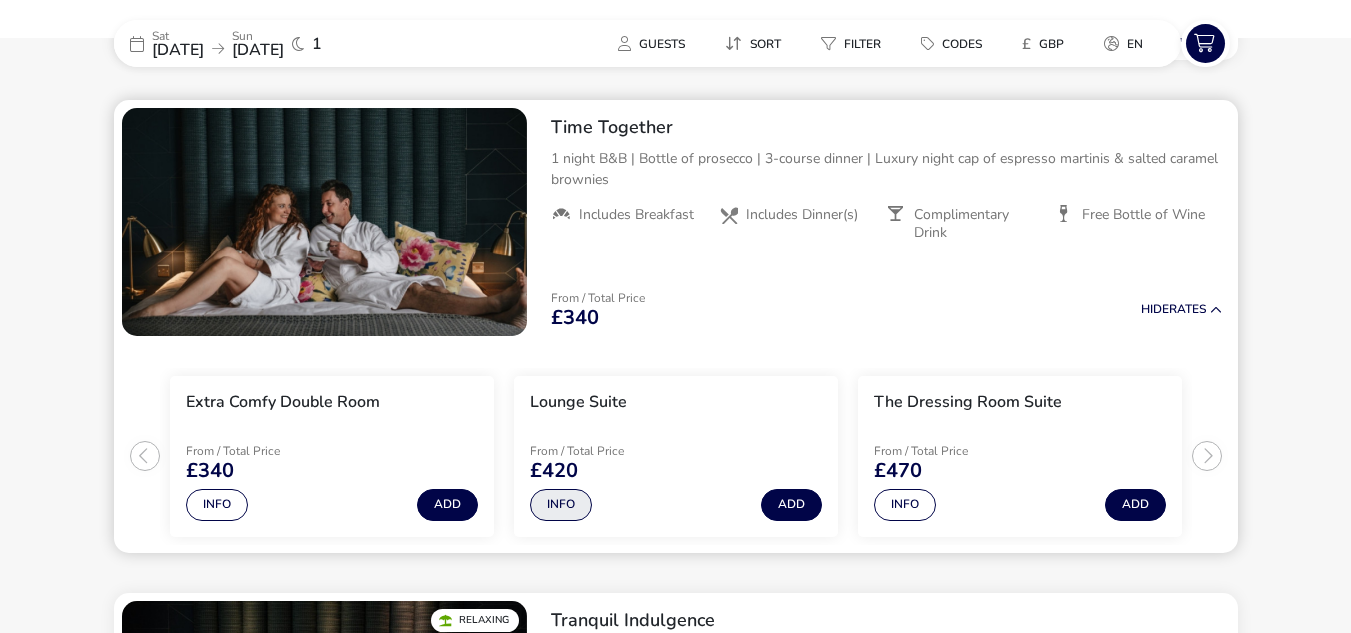 click on "Info" at bounding box center [561, 505] 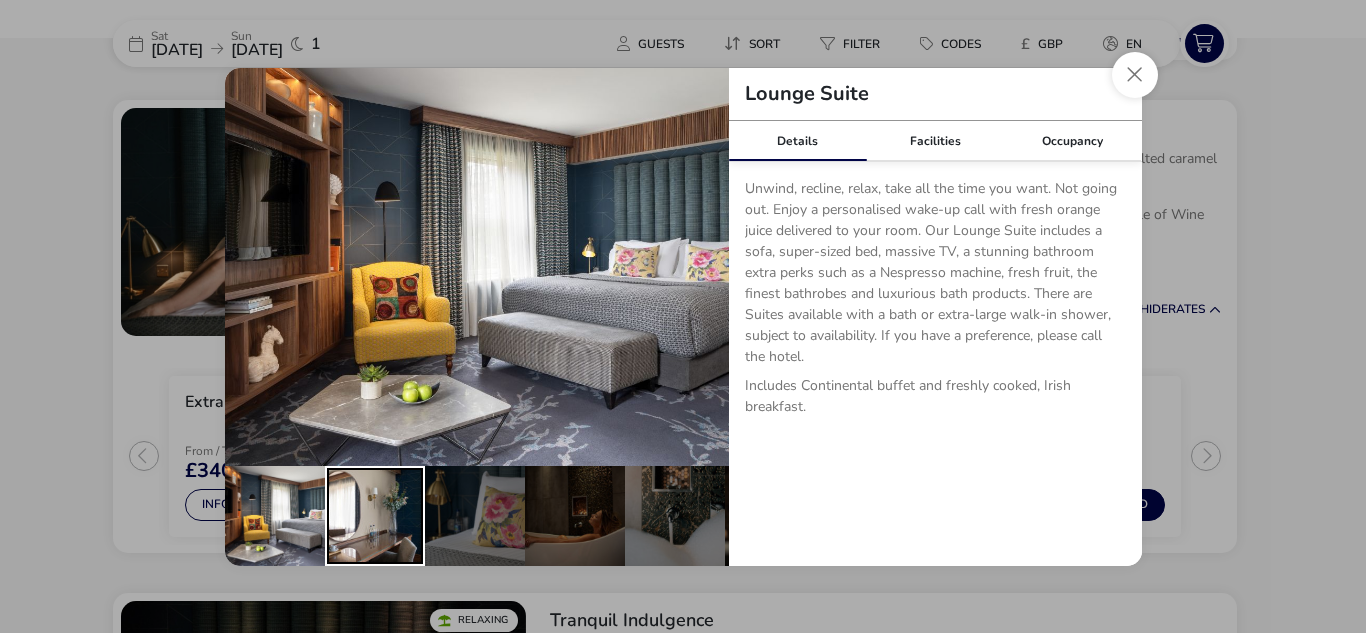 click at bounding box center [375, 516] 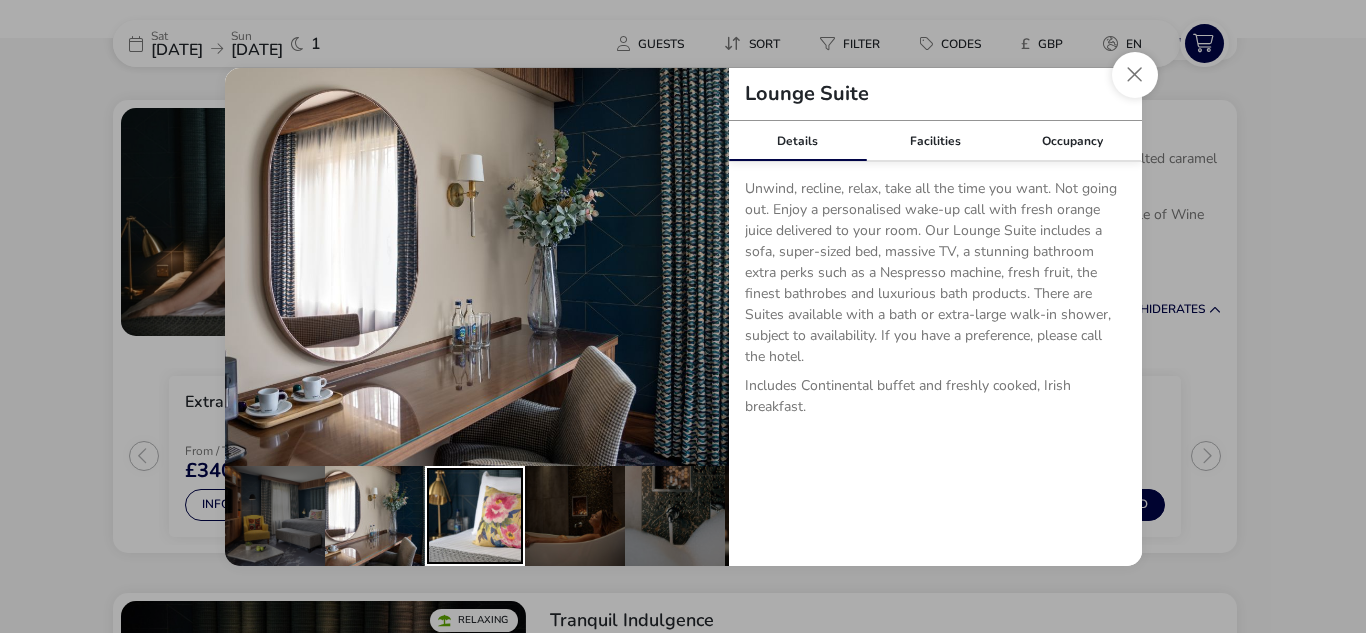click at bounding box center (475, 516) 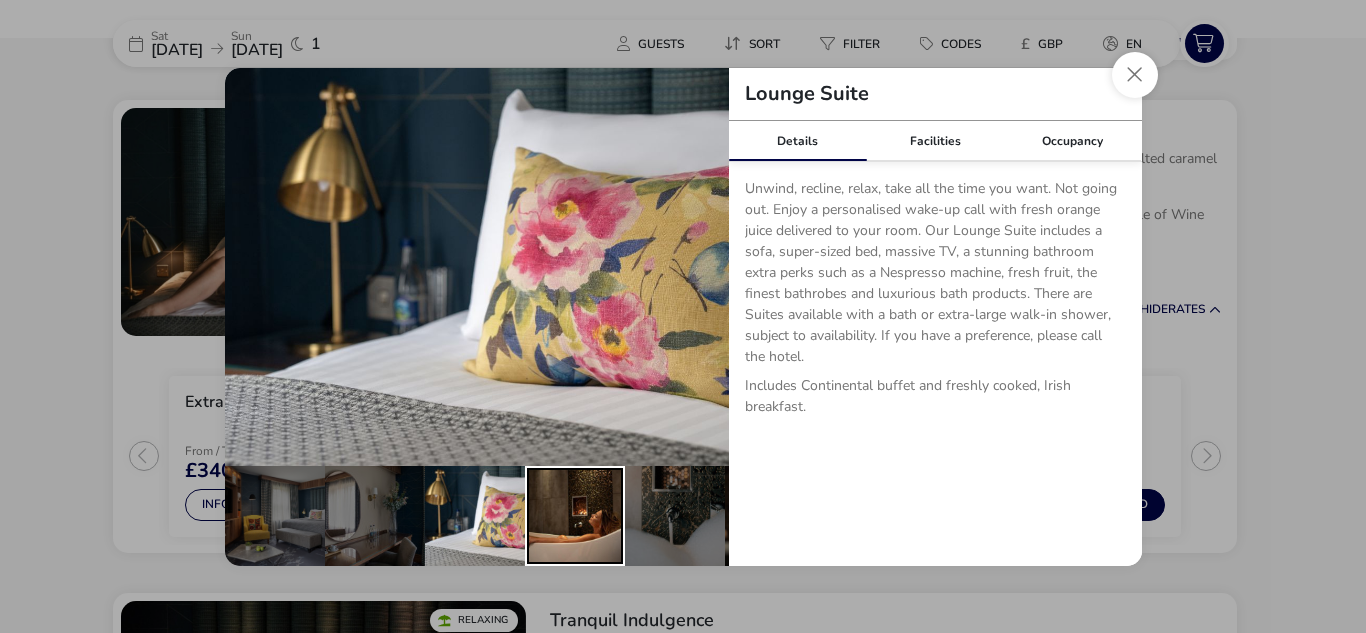 click at bounding box center (575, 516) 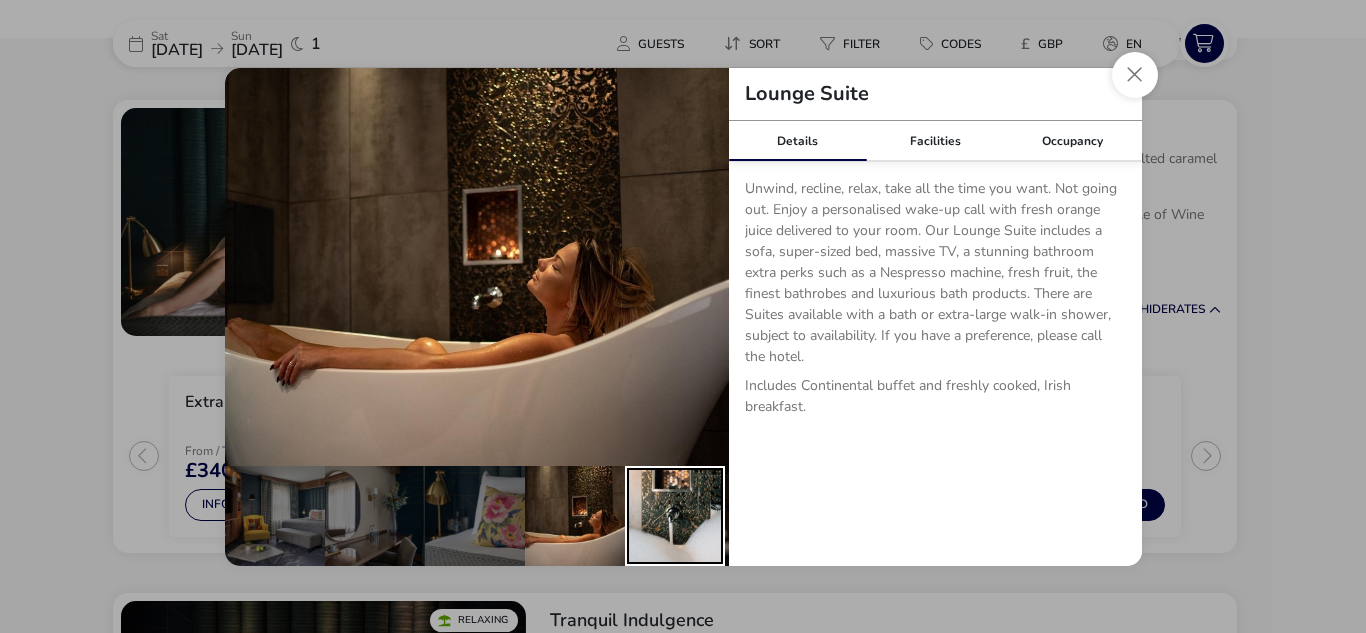 drag, startPoint x: 643, startPoint y: 507, endPoint x: 659, endPoint y: 507, distance: 16 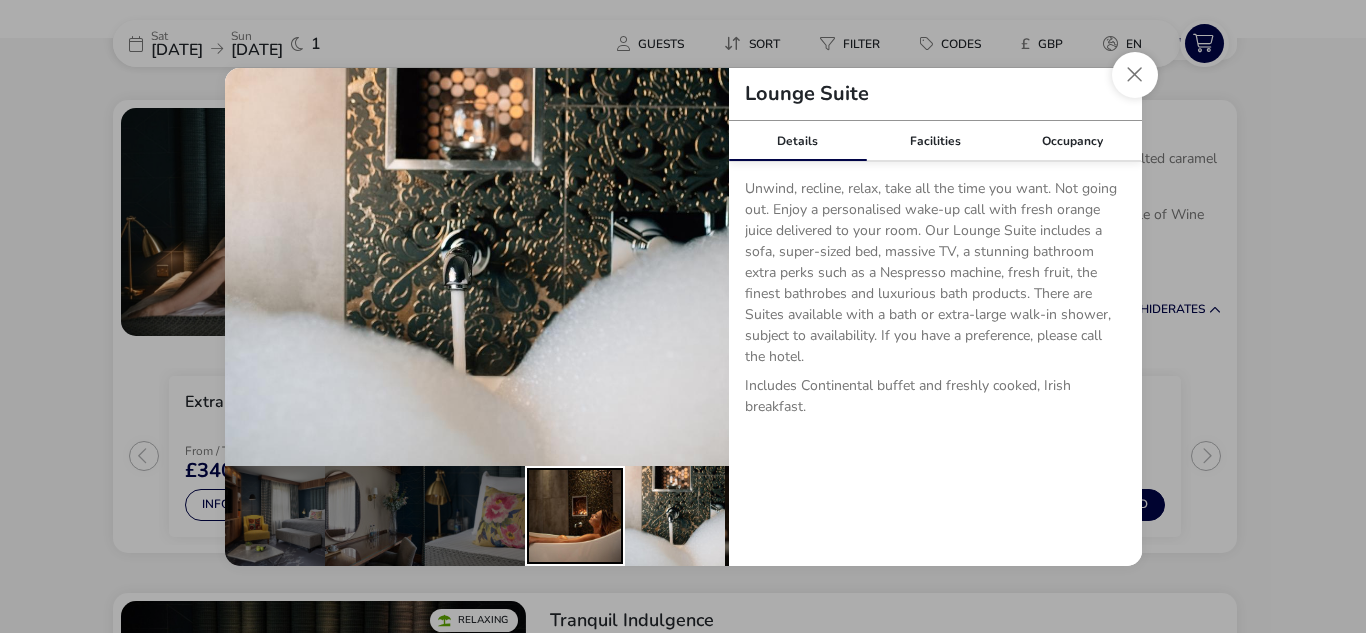 click at bounding box center [575, 516] 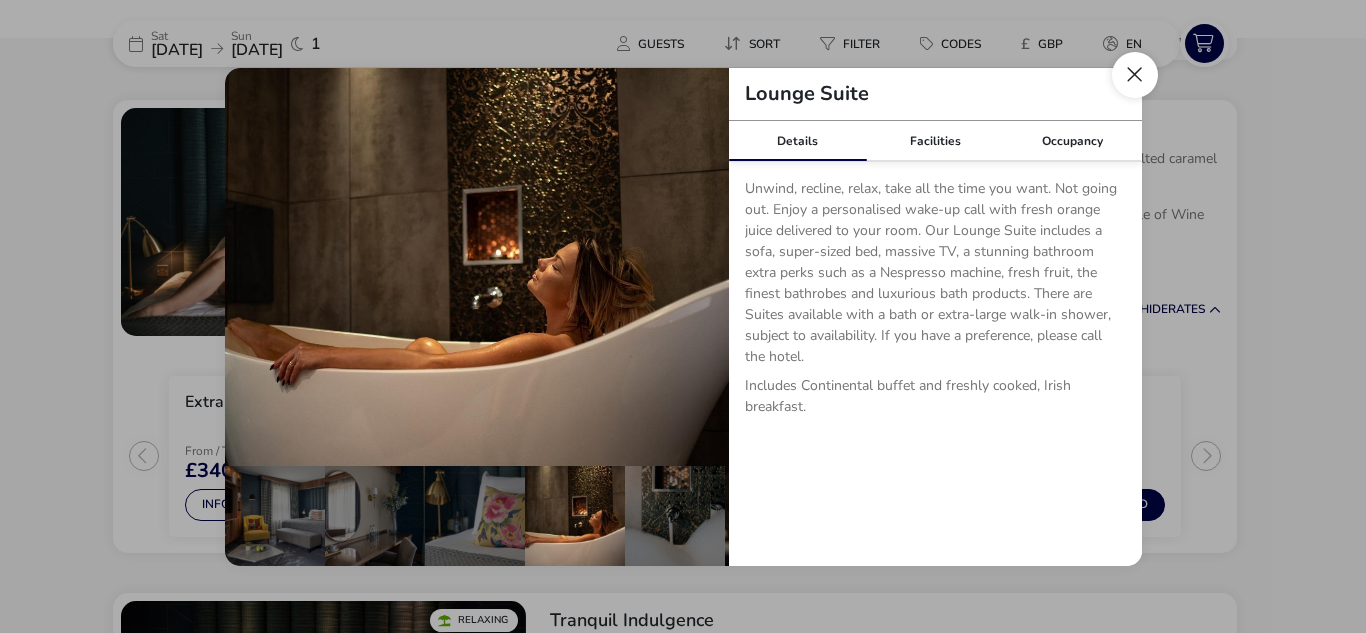 click at bounding box center (1135, 75) 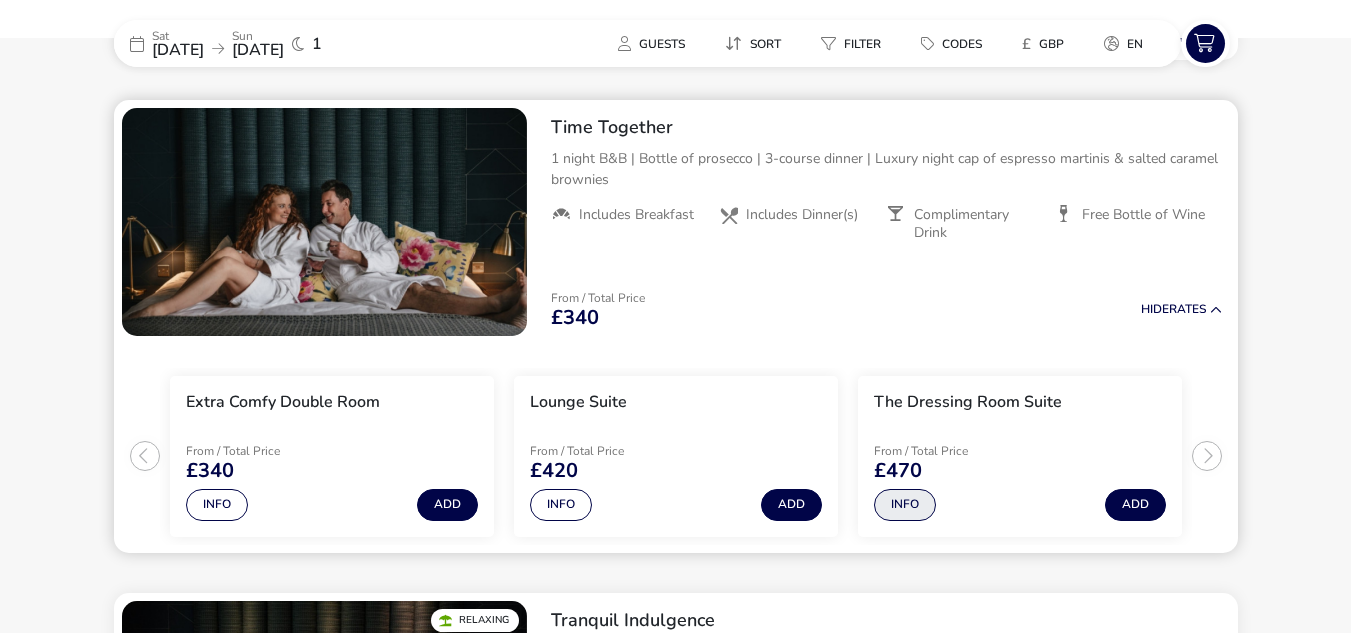 click on "Info" at bounding box center [905, 505] 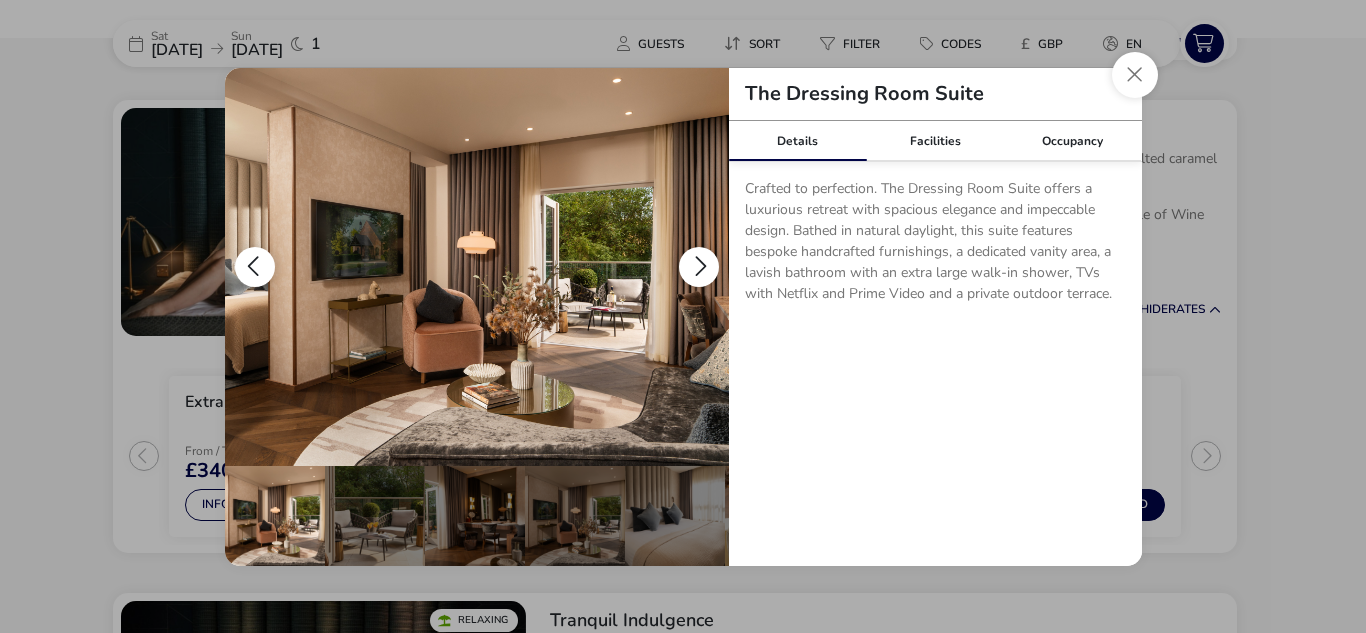 click at bounding box center (699, 267) 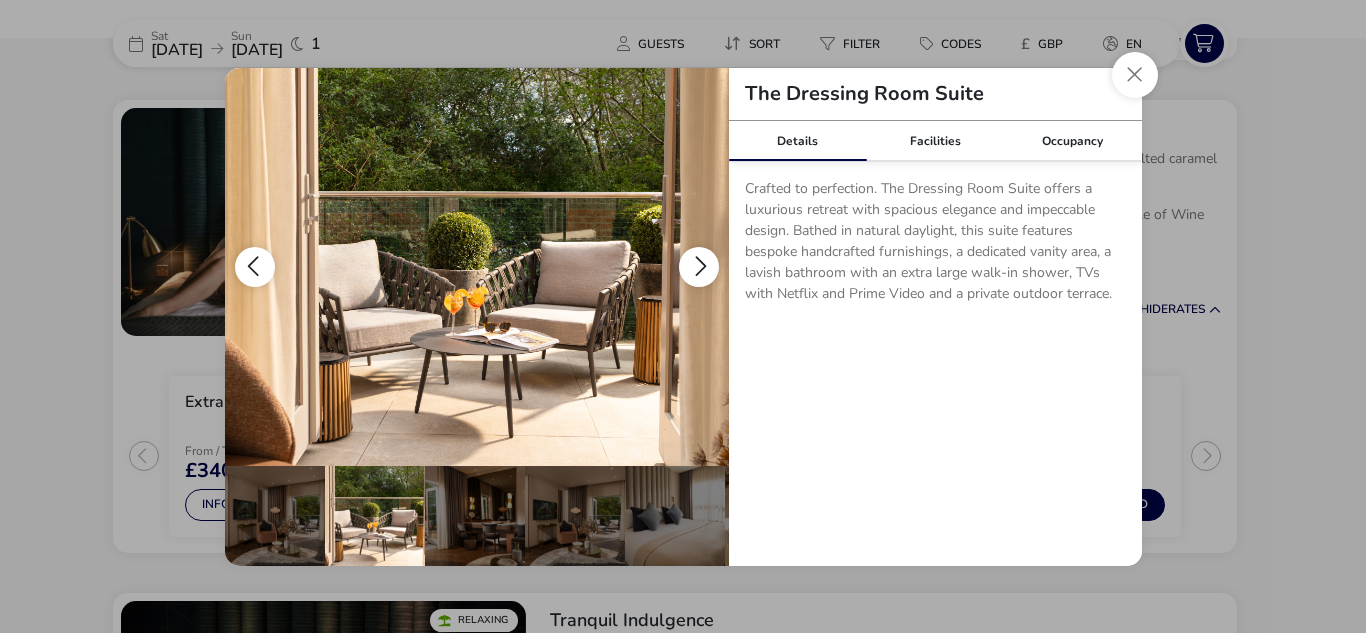click at bounding box center (699, 267) 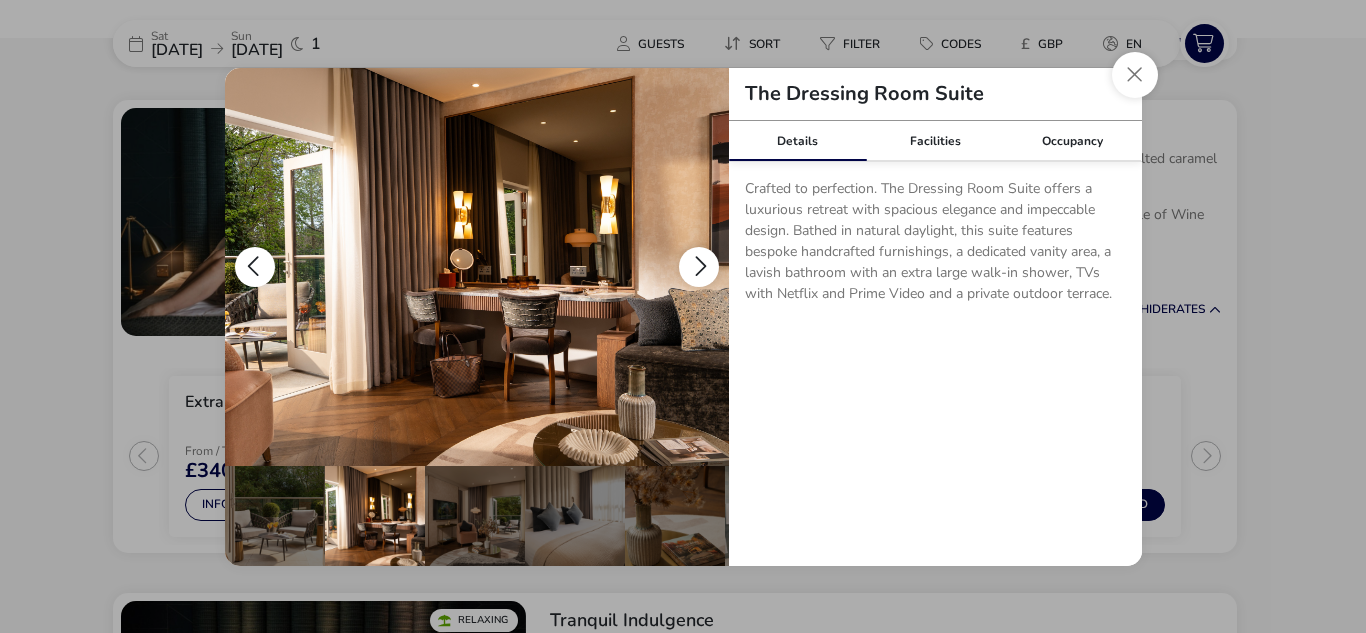 click at bounding box center (699, 267) 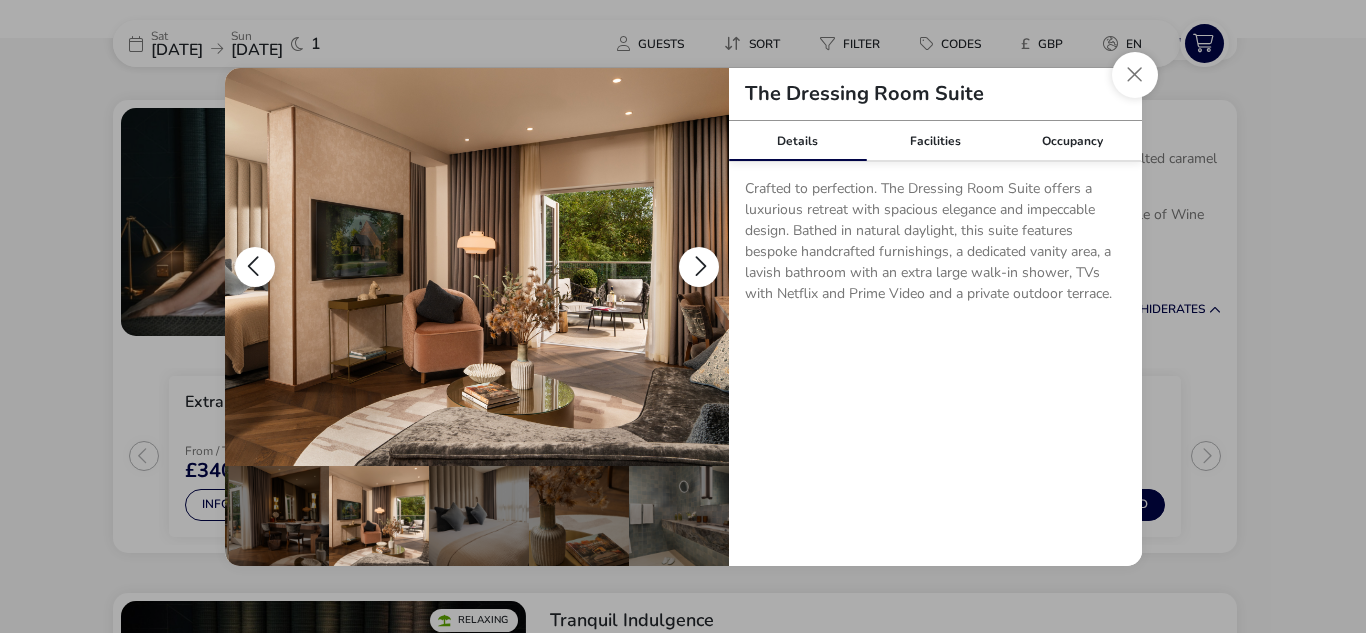 click at bounding box center [699, 267] 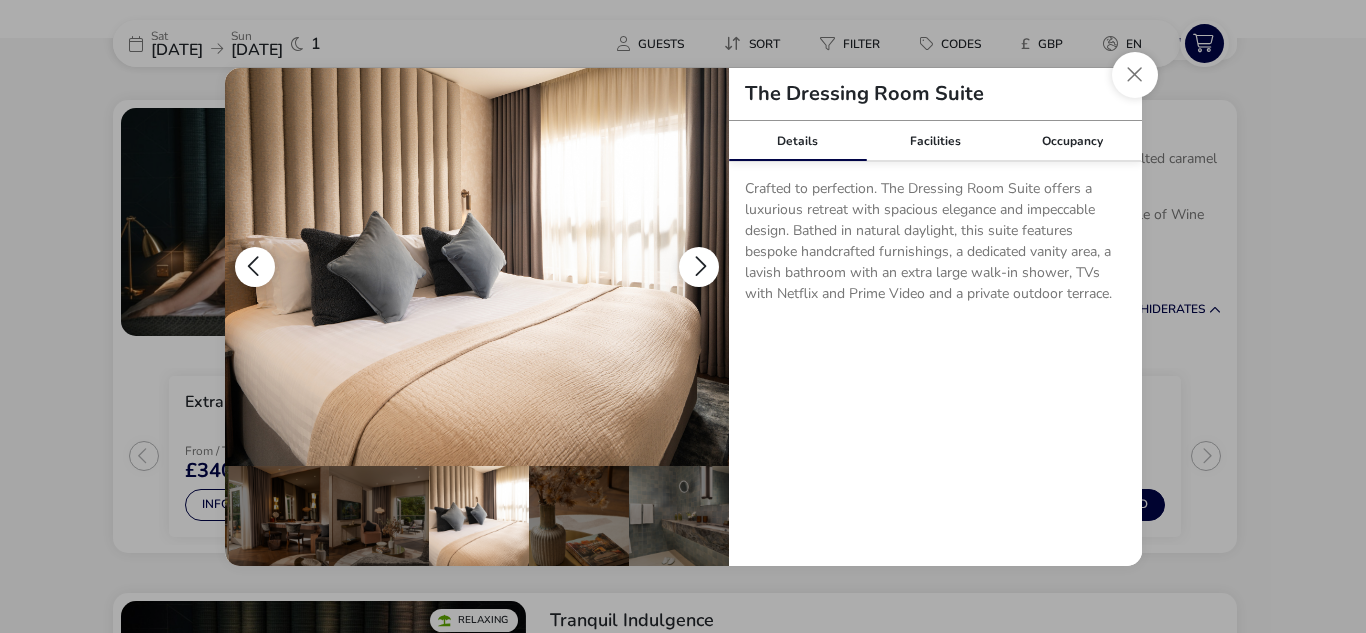 click at bounding box center [699, 267] 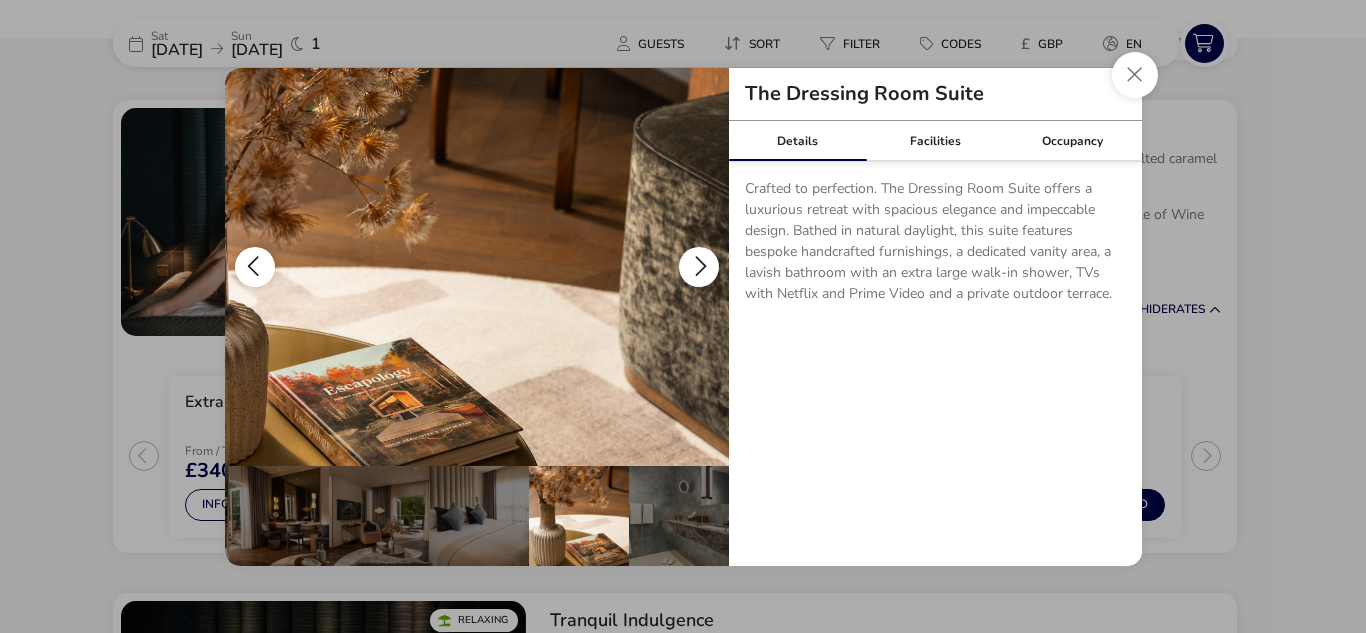 click at bounding box center (699, 267) 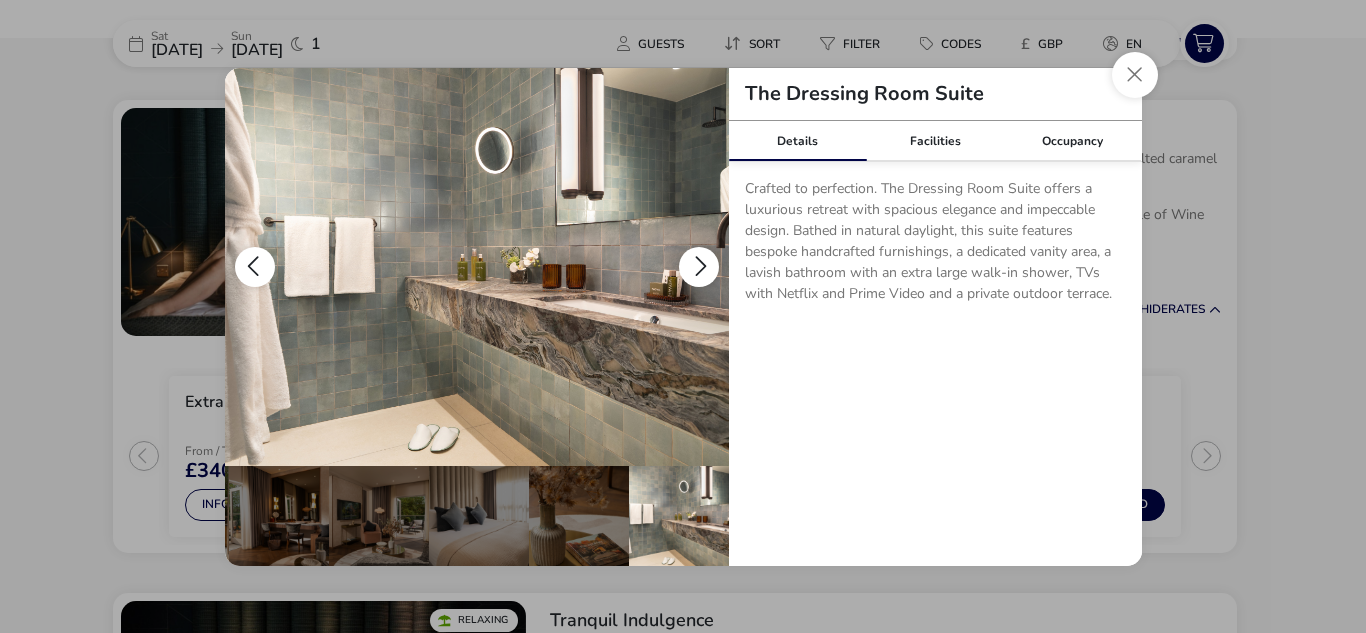 click at bounding box center (699, 267) 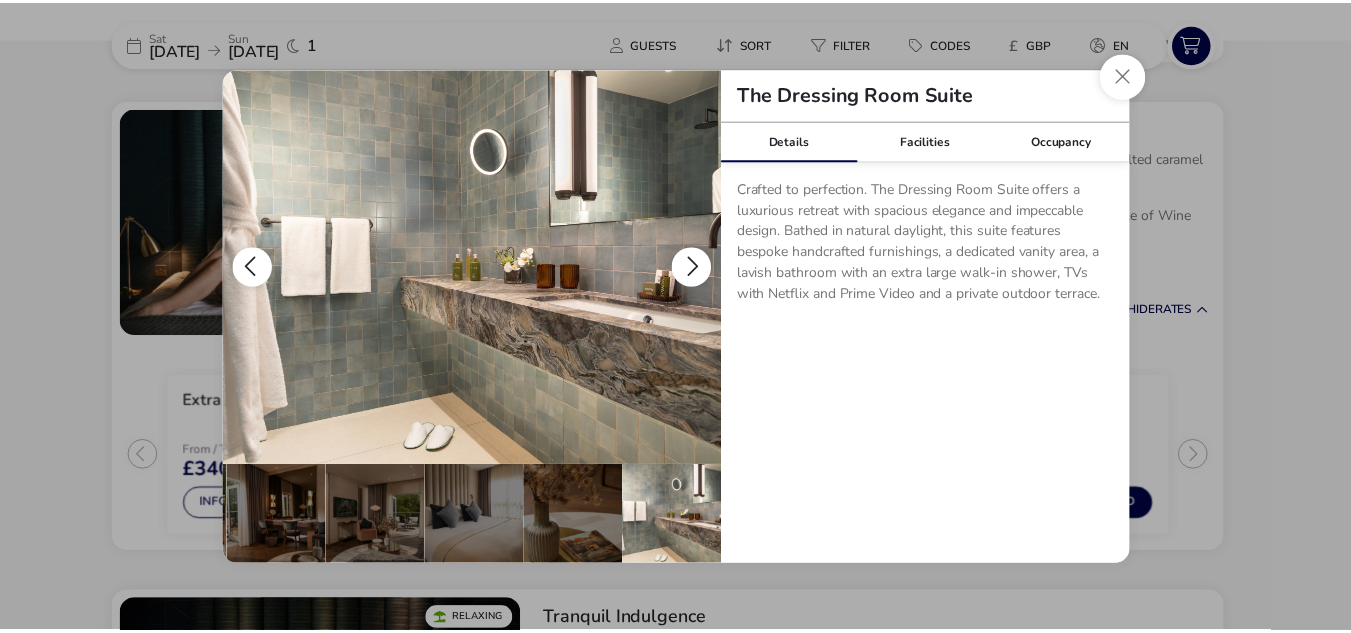 scroll, scrollTop: 0, scrollLeft: 0, axis: both 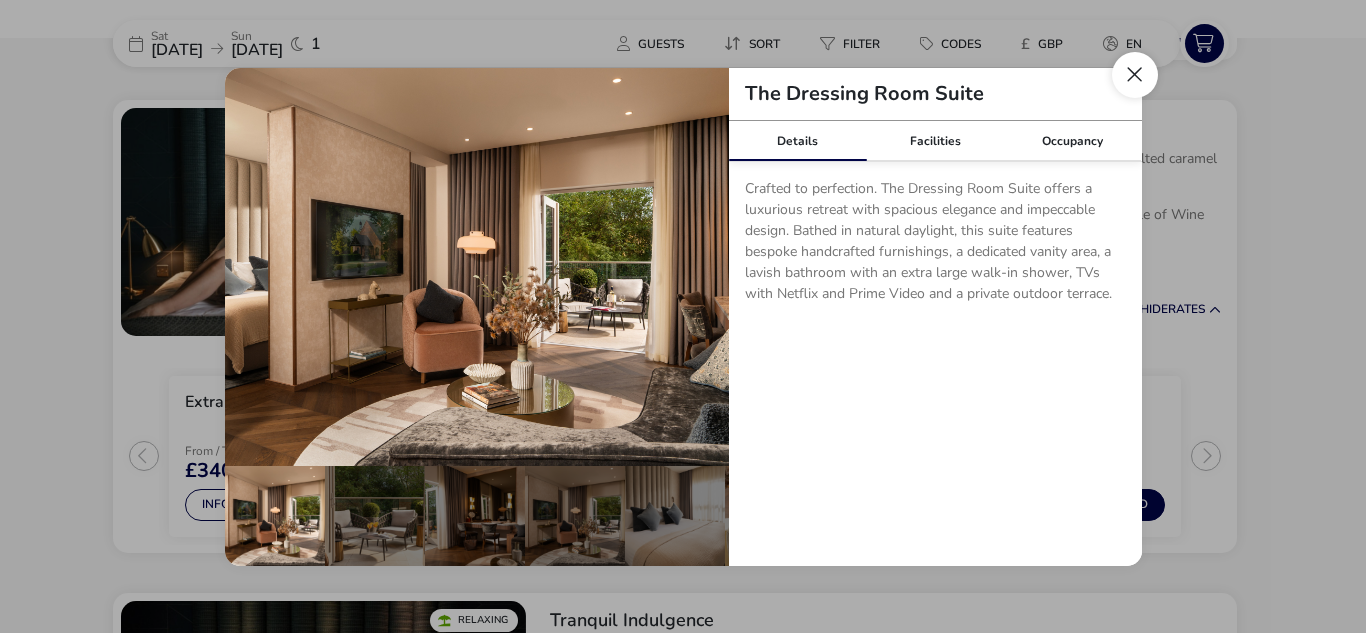 click at bounding box center [1135, 75] 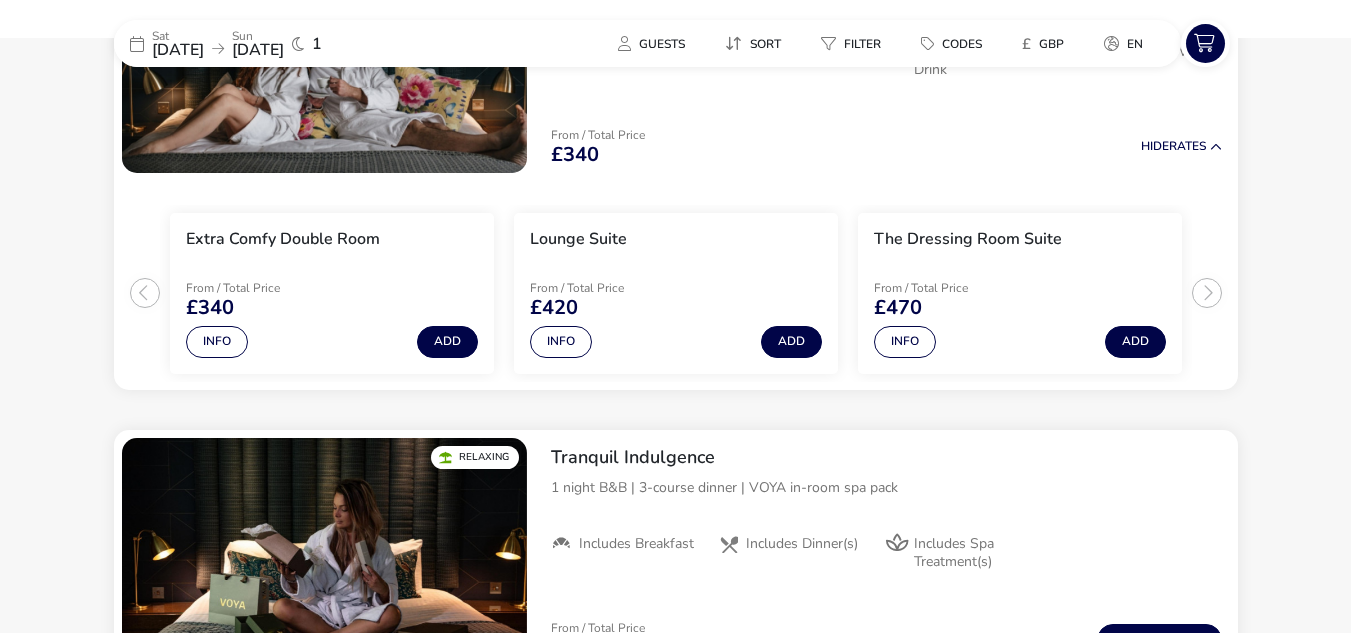 scroll, scrollTop: 1519, scrollLeft: 0, axis: vertical 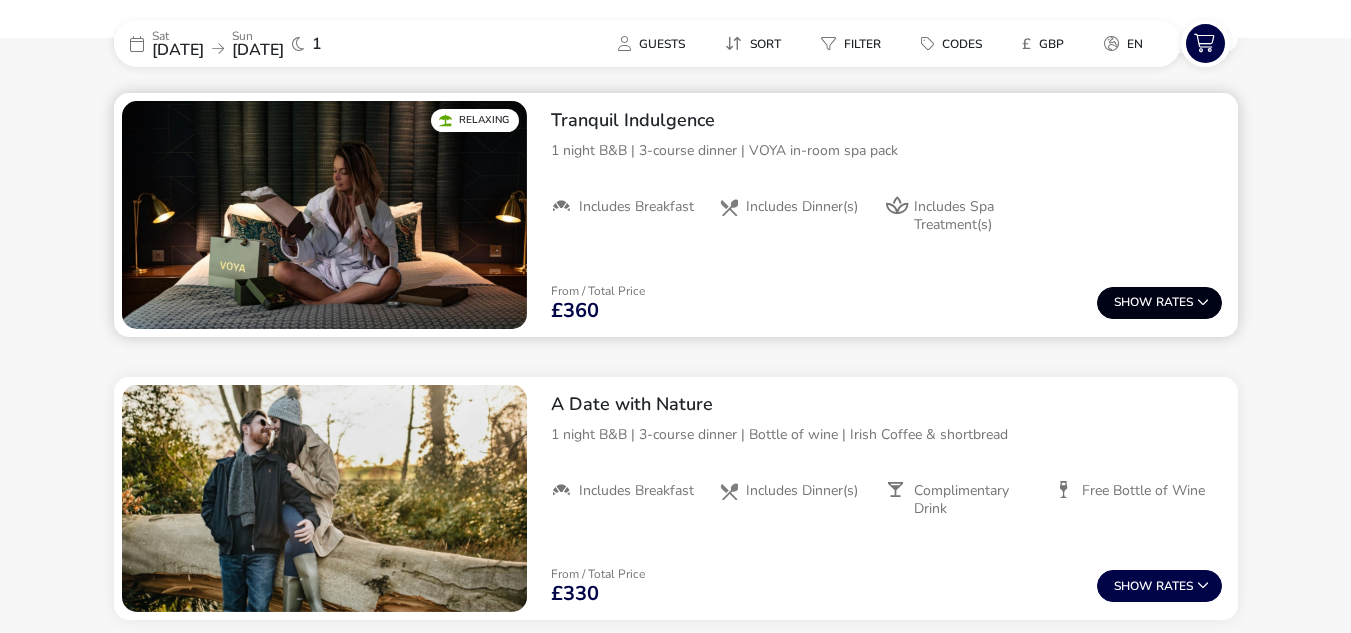 click on "Show   Rates" at bounding box center [1159, 303] 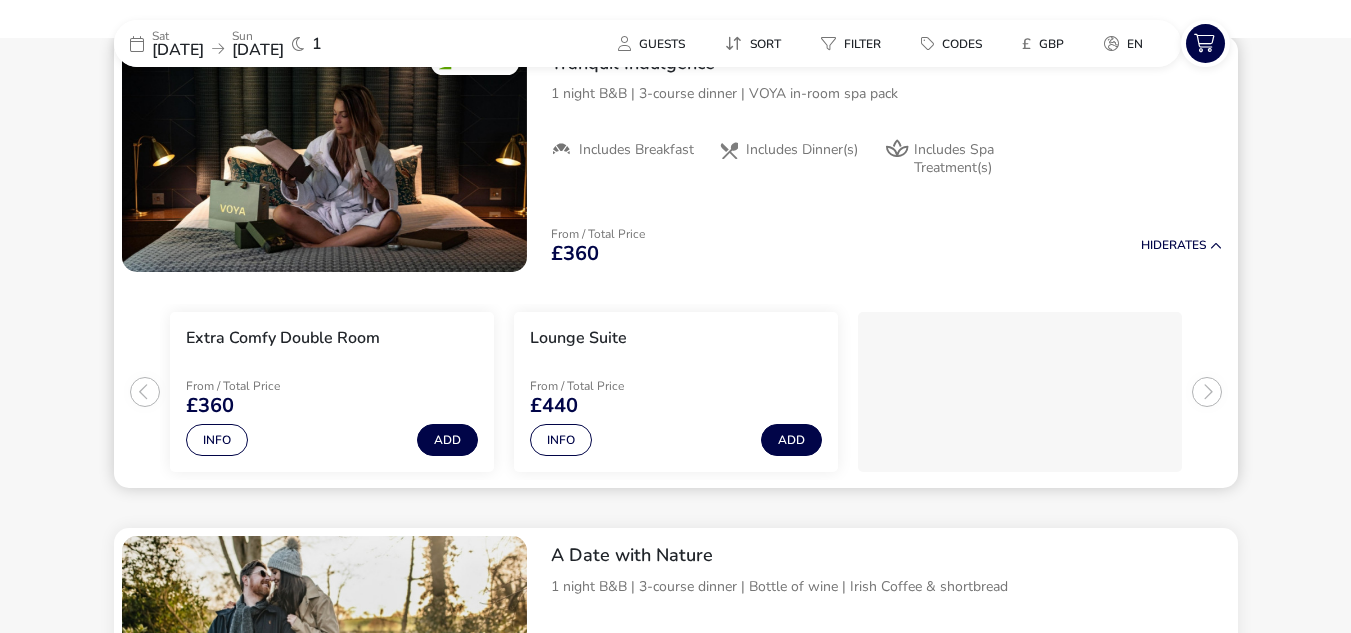 scroll, scrollTop: 1612, scrollLeft: 0, axis: vertical 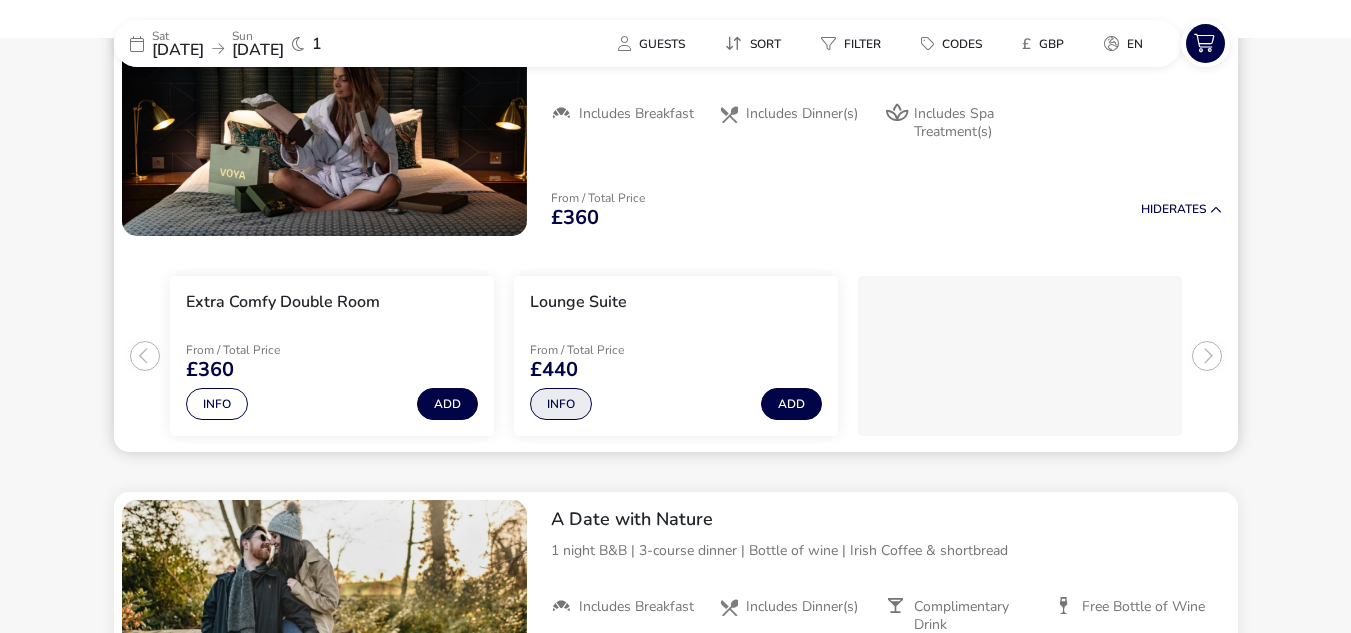 click on "Info" at bounding box center [561, 404] 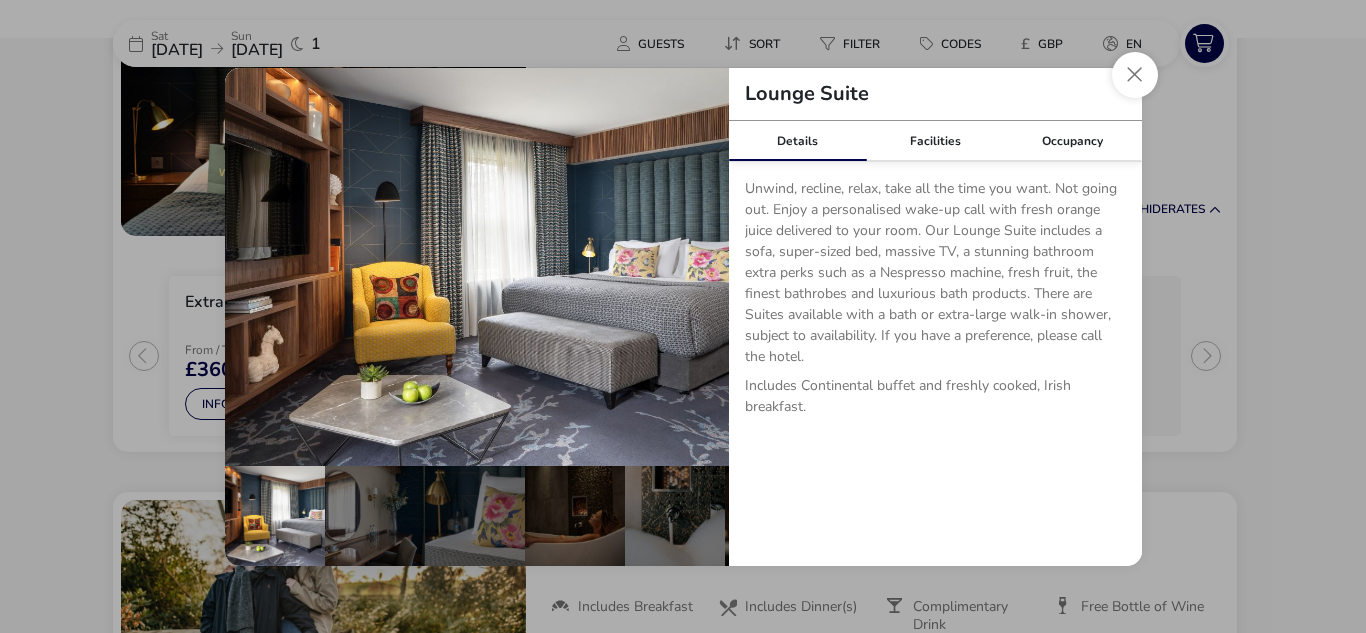 drag, startPoint x: 1139, startPoint y: 74, endPoint x: 1128, endPoint y: 74, distance: 11 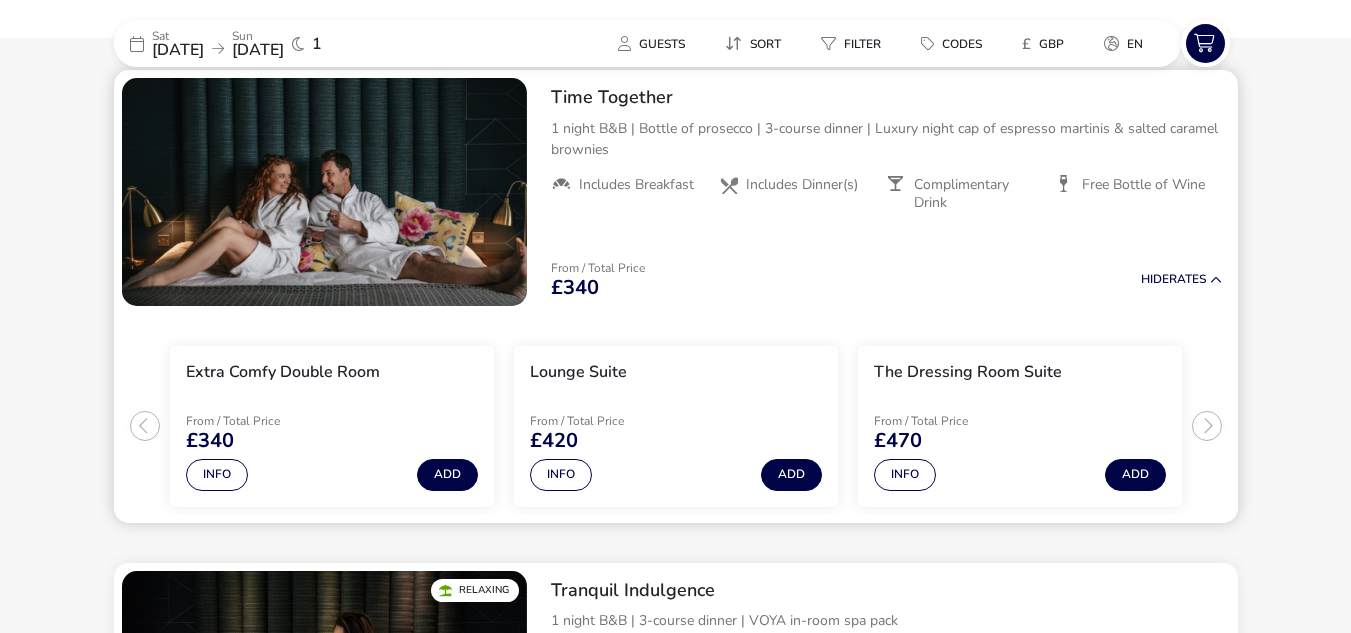 scroll, scrollTop: 1000, scrollLeft: 0, axis: vertical 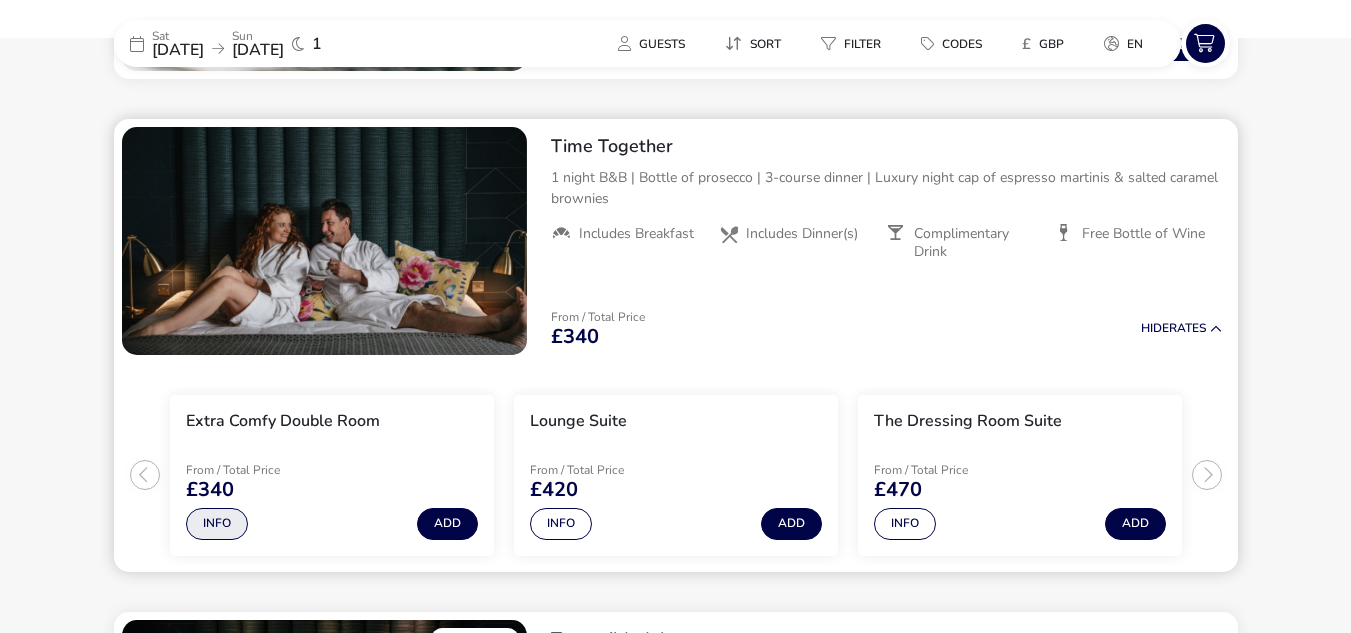 click on "Info" at bounding box center (217, 524) 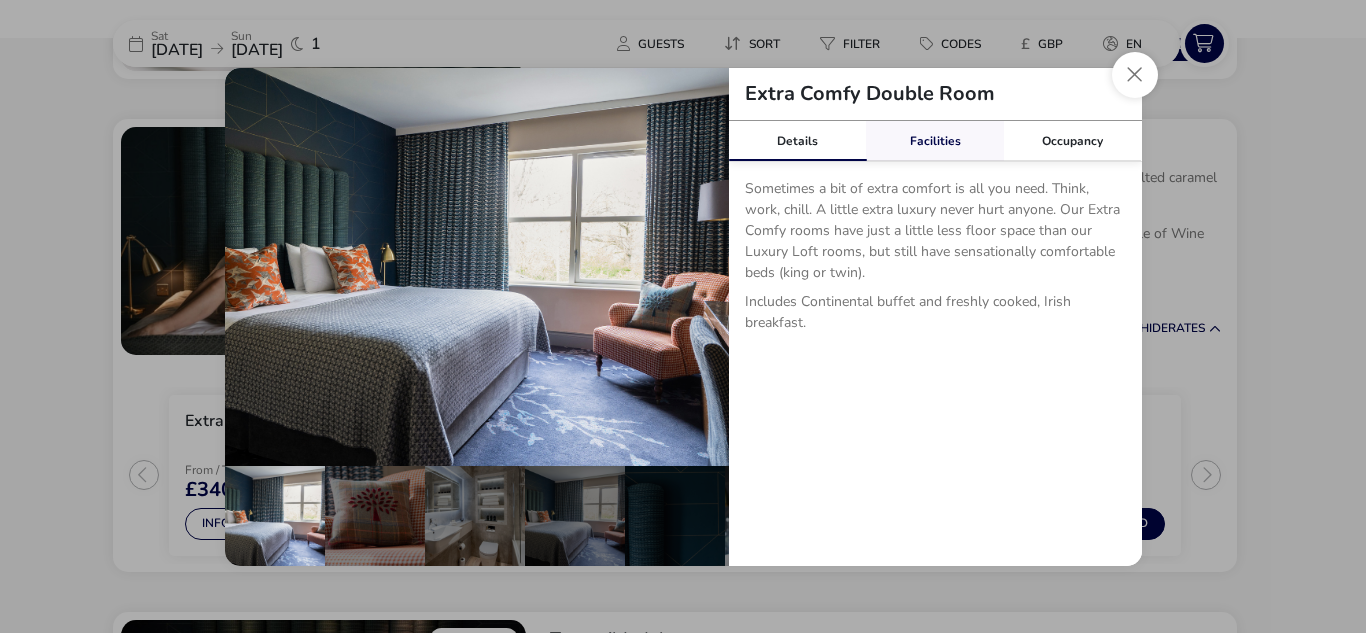 click on "Facilities" at bounding box center (935, 141) 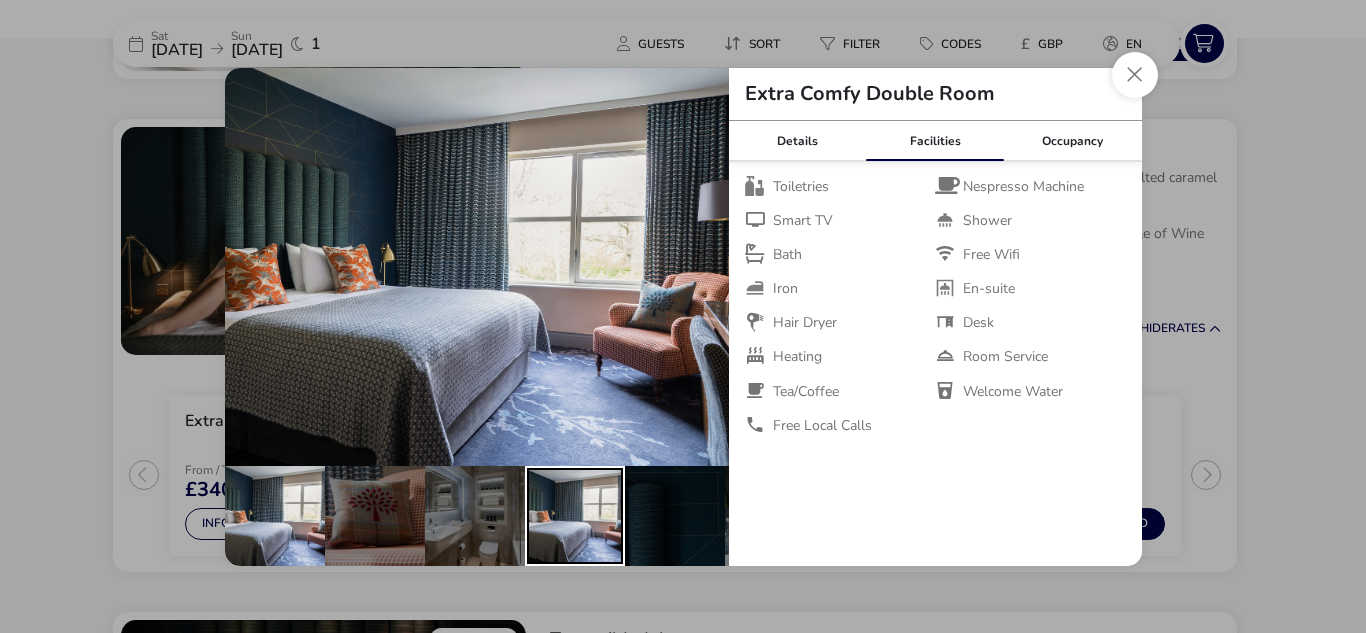 click at bounding box center (575, 516) 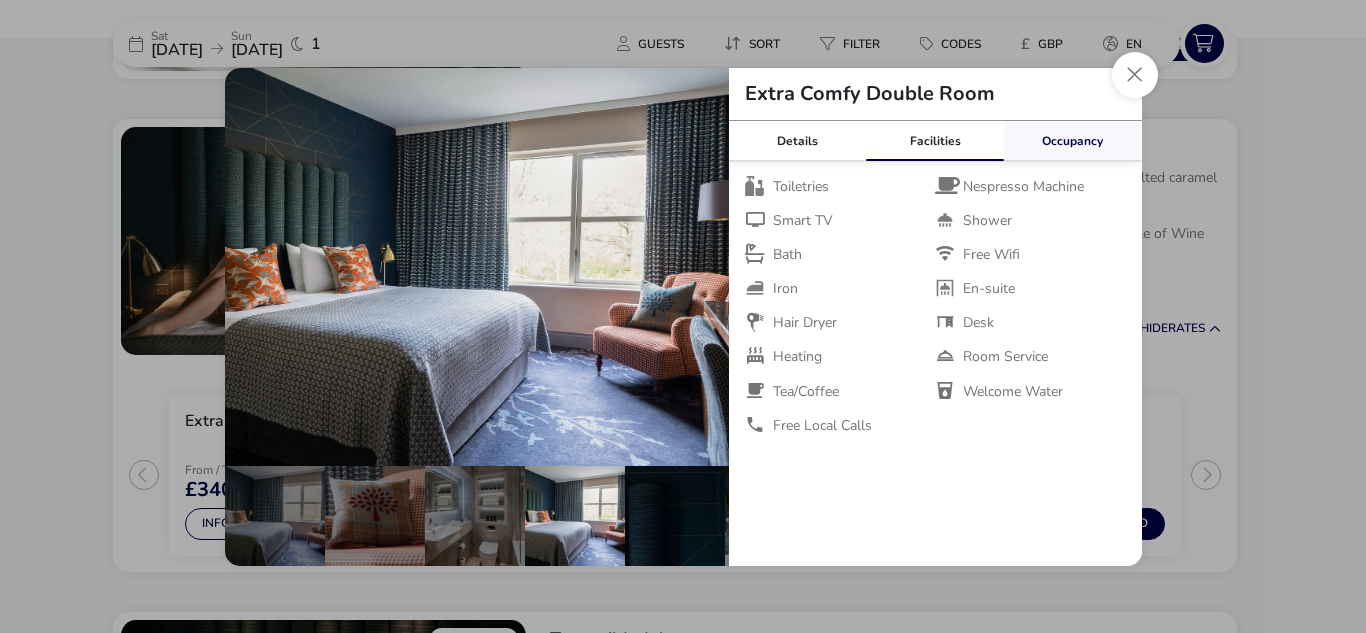 click on "Occupancy" at bounding box center [1073, 141] 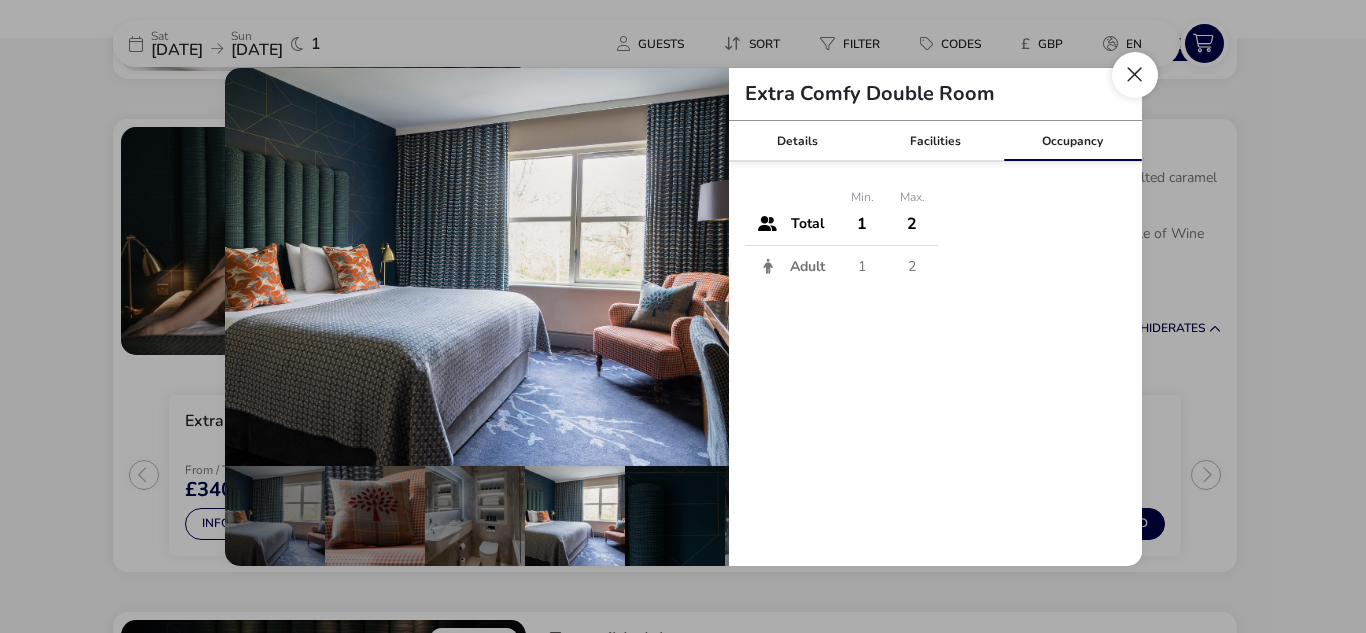 click at bounding box center [1135, 75] 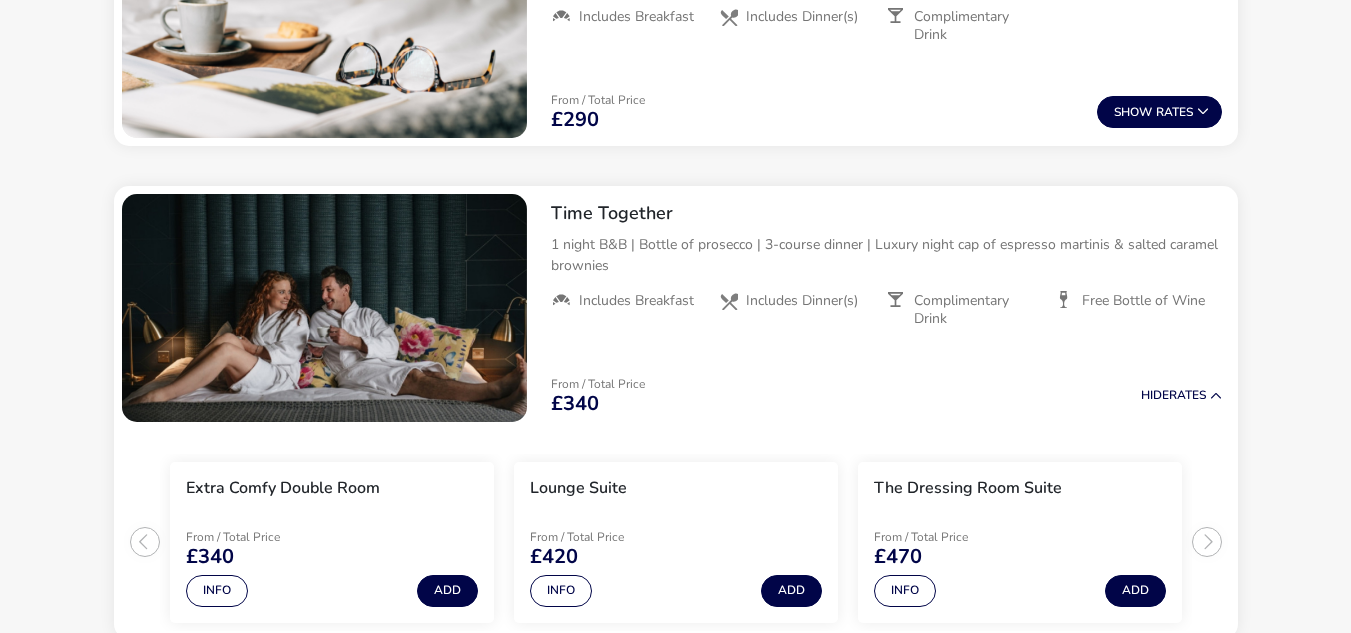 scroll, scrollTop: 0, scrollLeft: 0, axis: both 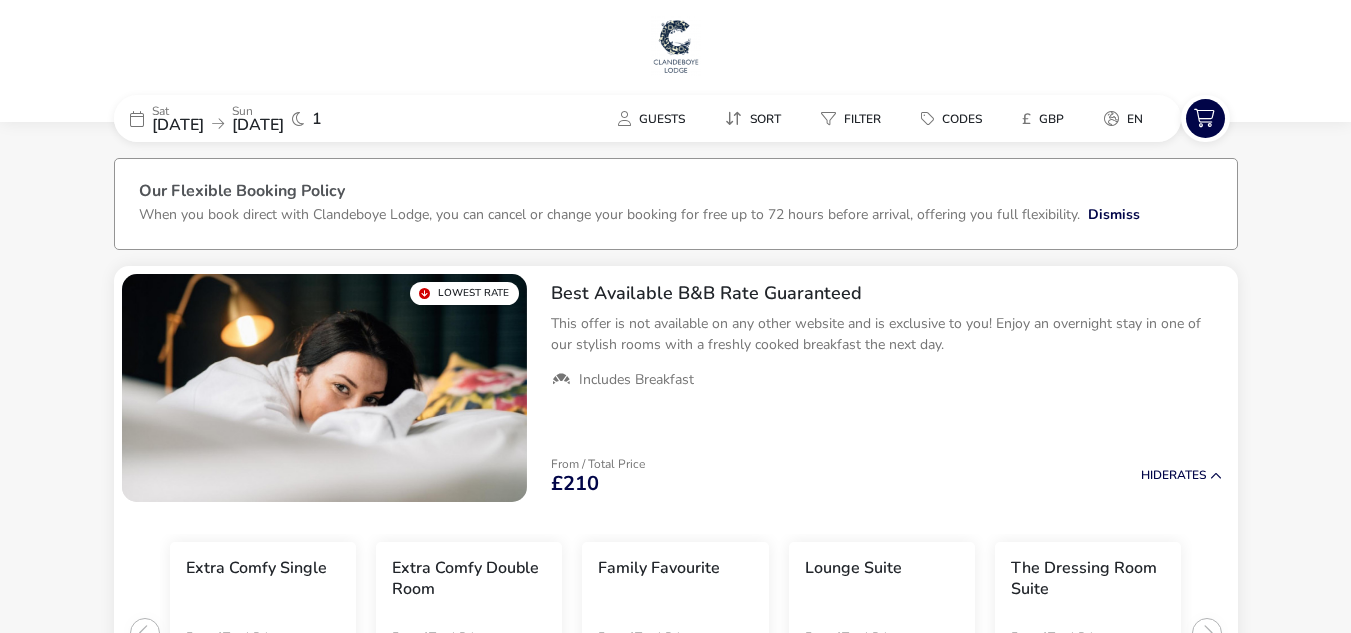 click at bounding box center [676, 46] 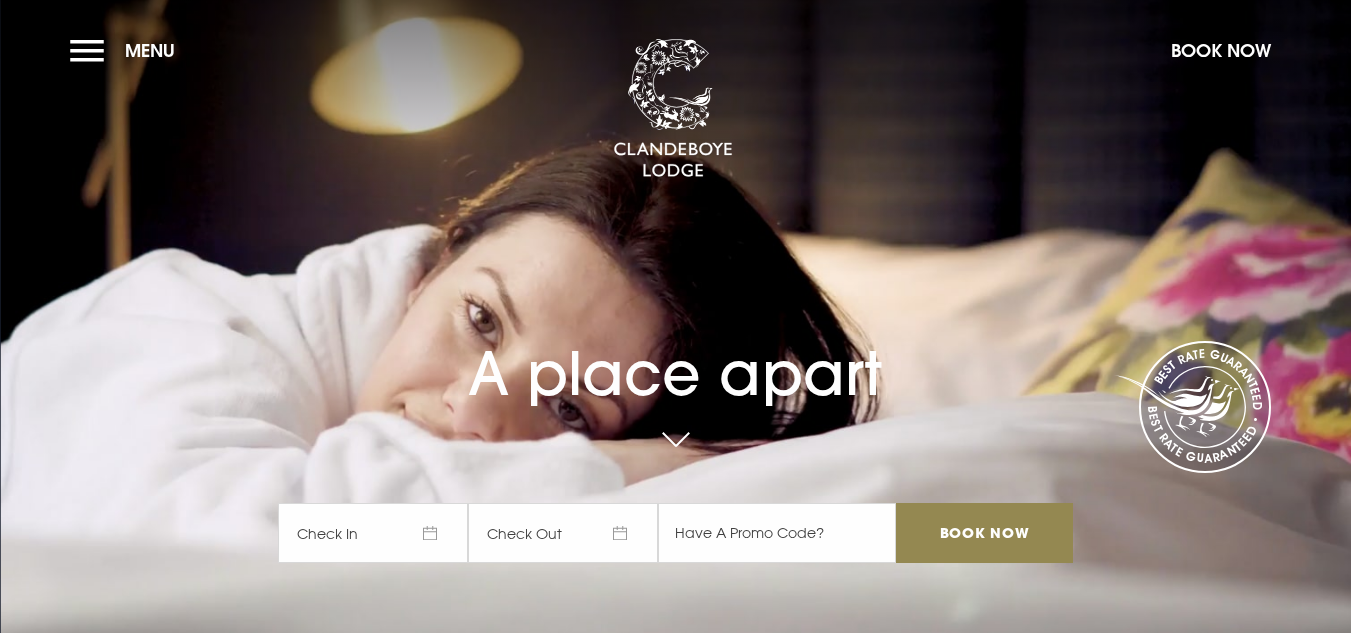 scroll, scrollTop: 0, scrollLeft: 0, axis: both 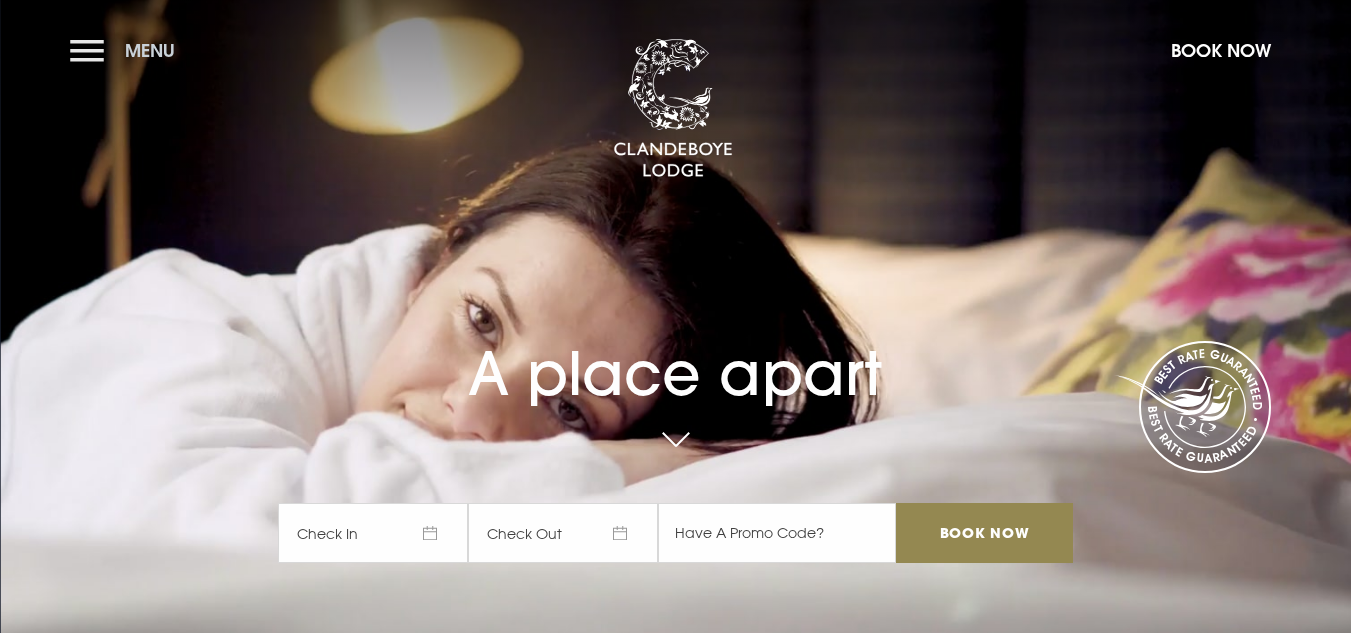 click on "Menu" at bounding box center [127, 50] 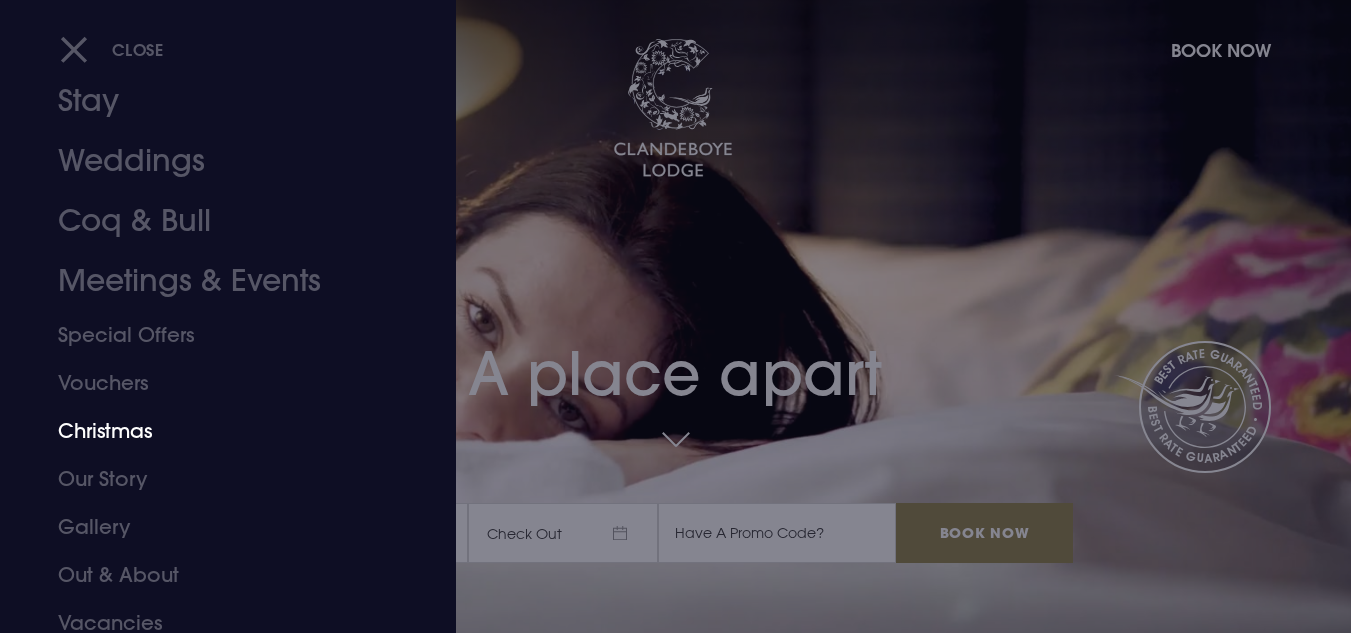 scroll, scrollTop: 0, scrollLeft: 0, axis: both 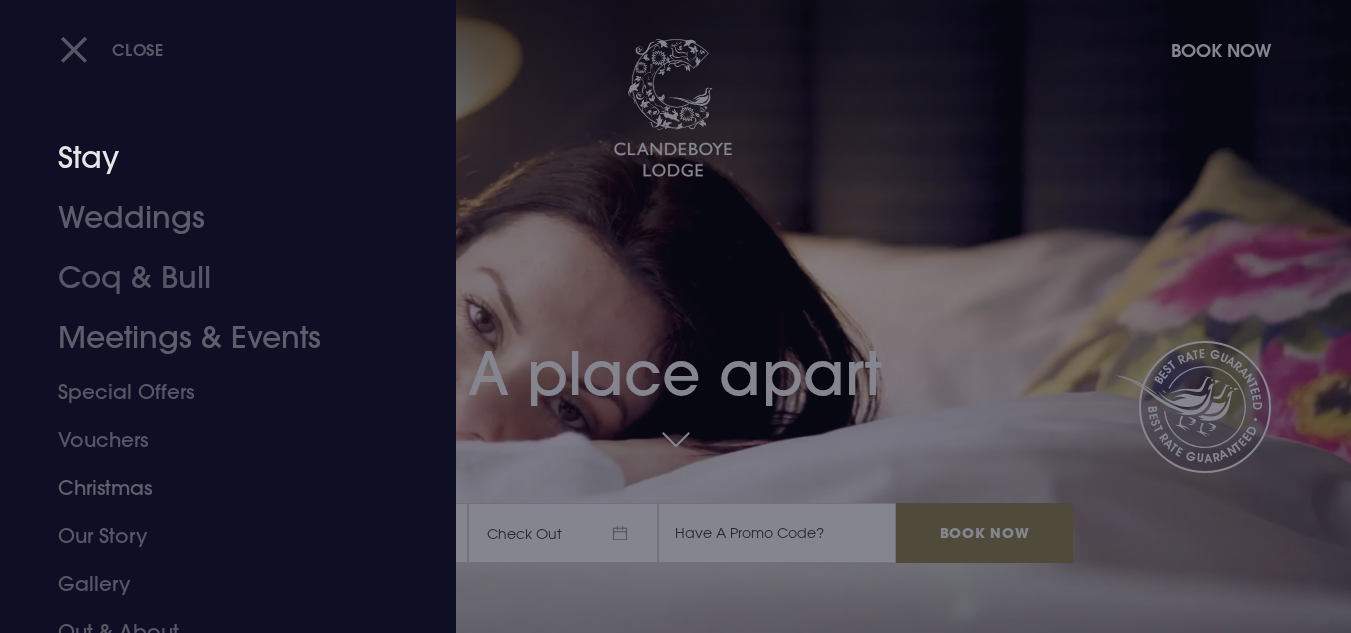 click on "Stay" at bounding box center (216, 158) 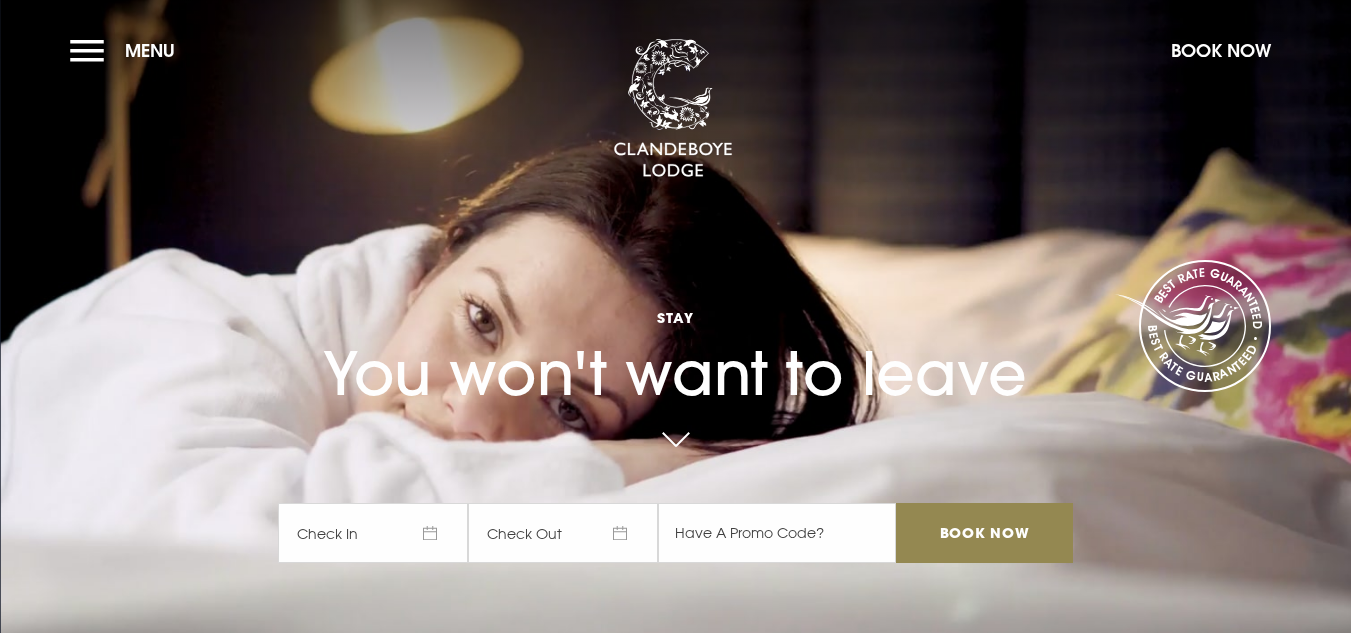scroll, scrollTop: 0, scrollLeft: 0, axis: both 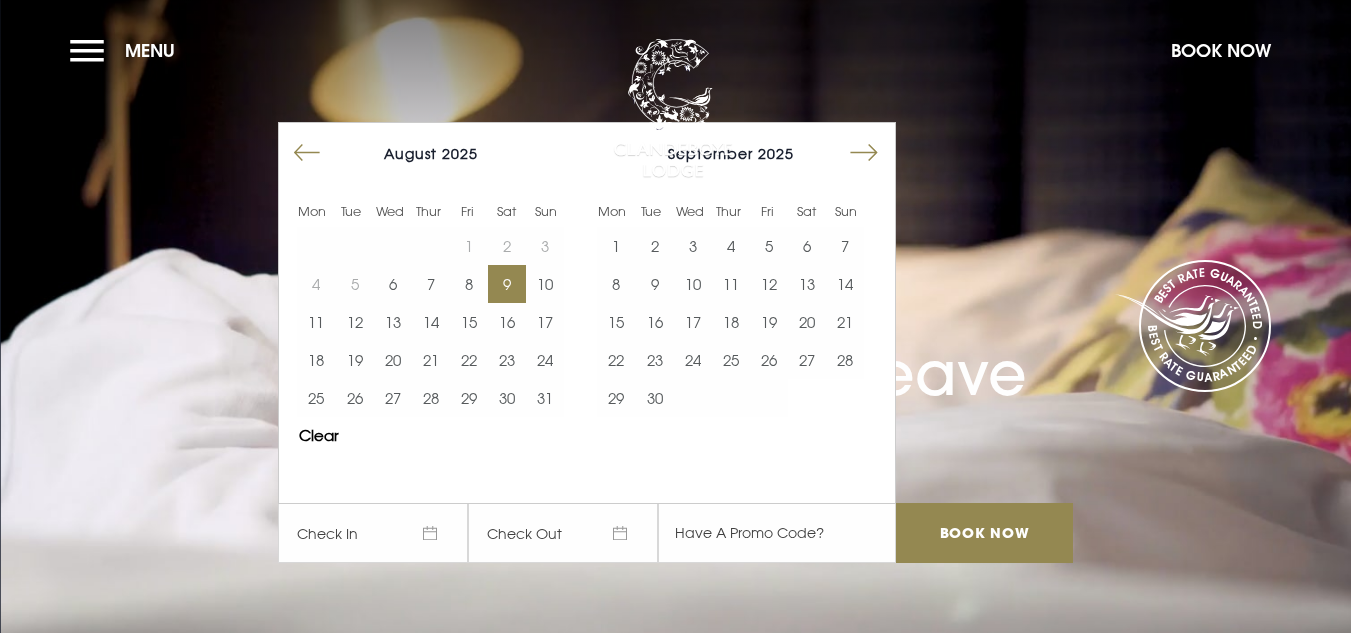 click on "9" at bounding box center [507, 284] 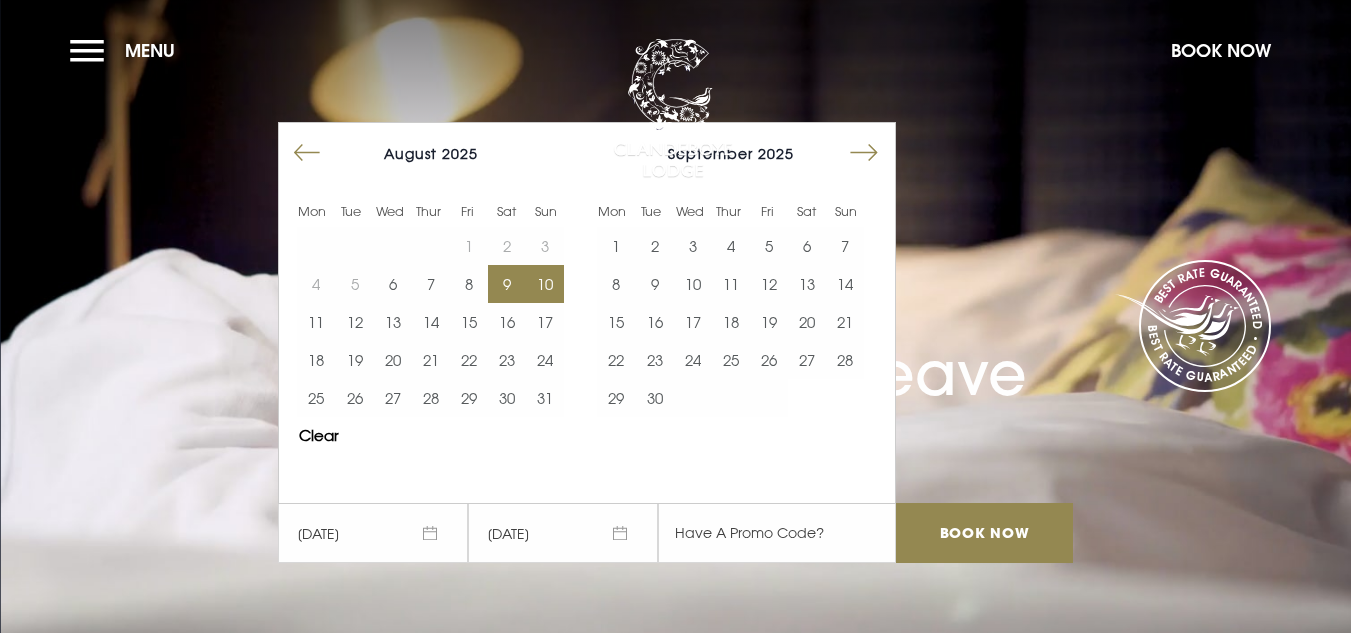 click on "10" at bounding box center [545, 284] 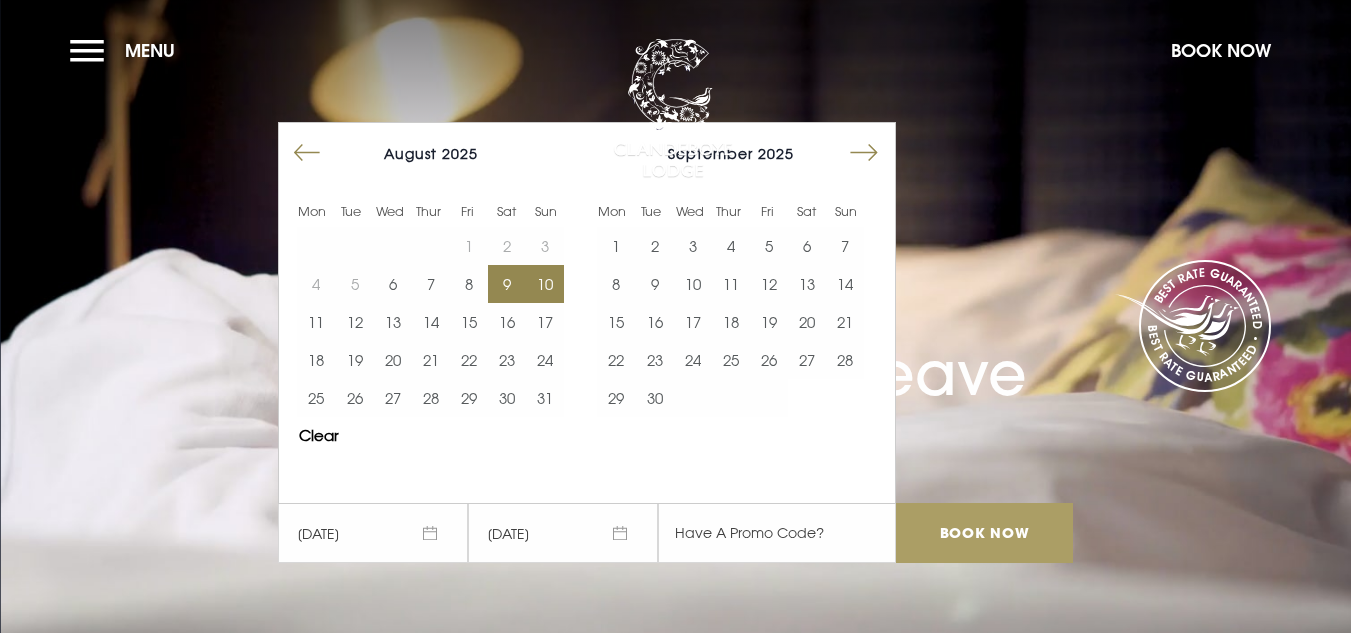 click on "Book Now" at bounding box center (984, 533) 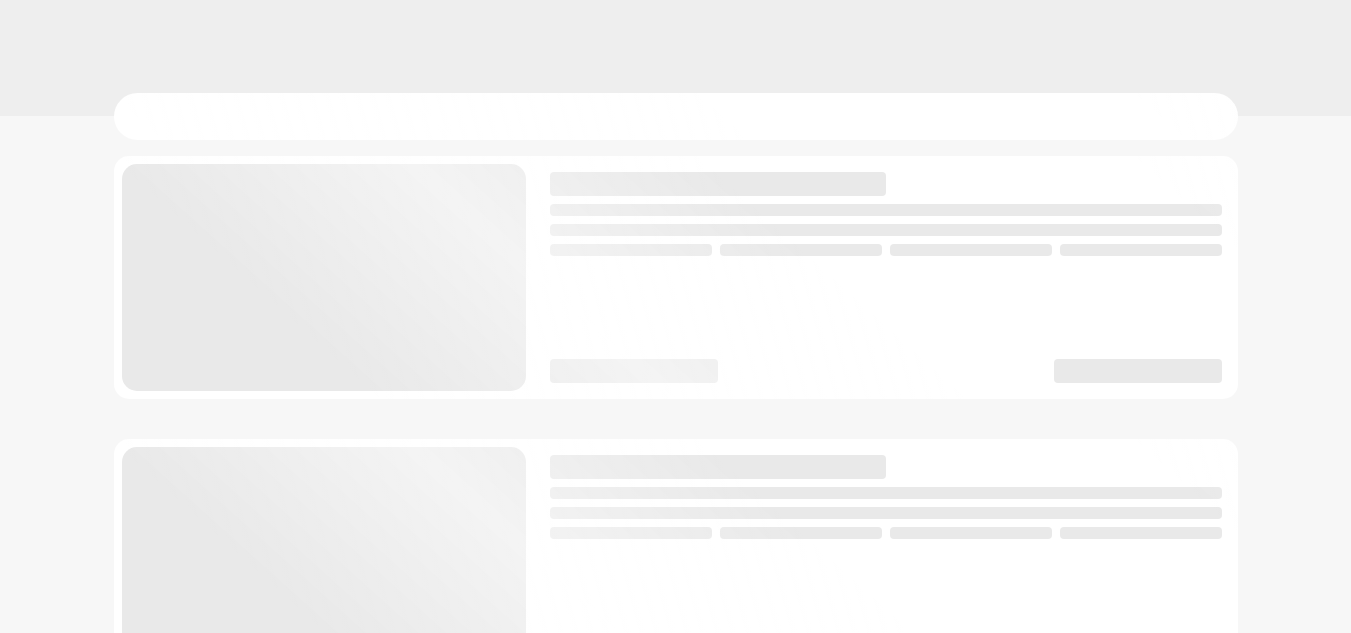 scroll, scrollTop: 0, scrollLeft: 0, axis: both 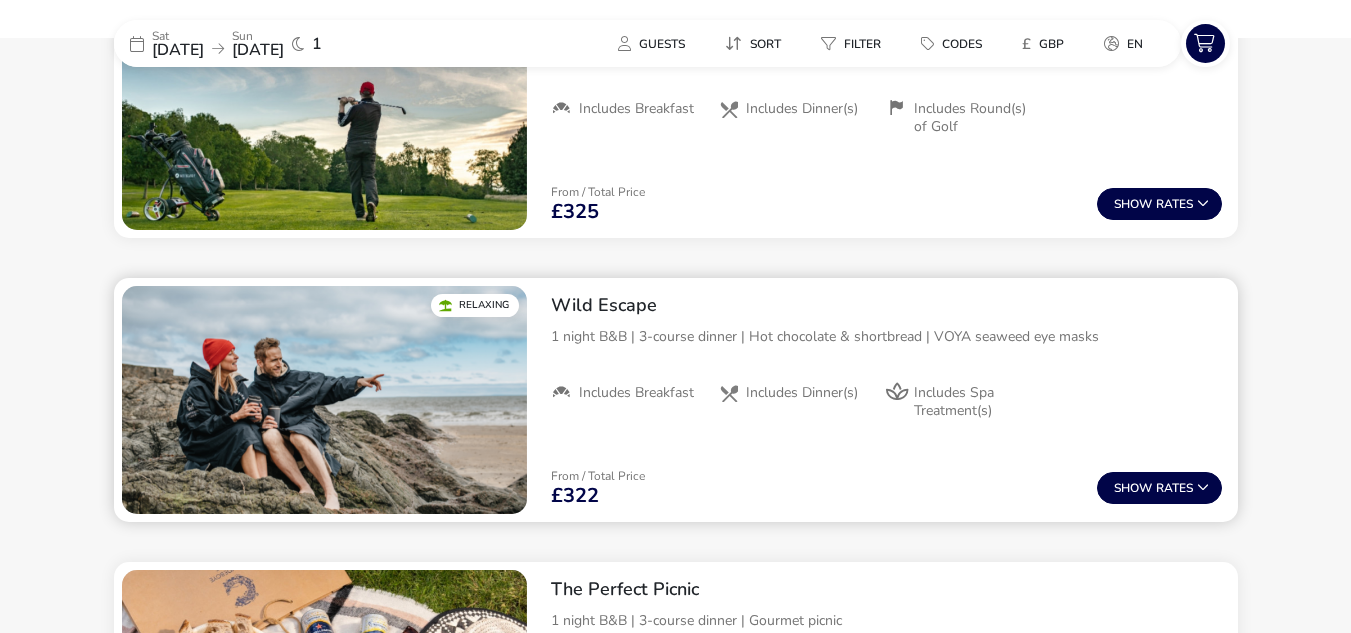 click on "Wild Escape" at bounding box center [886, 305] 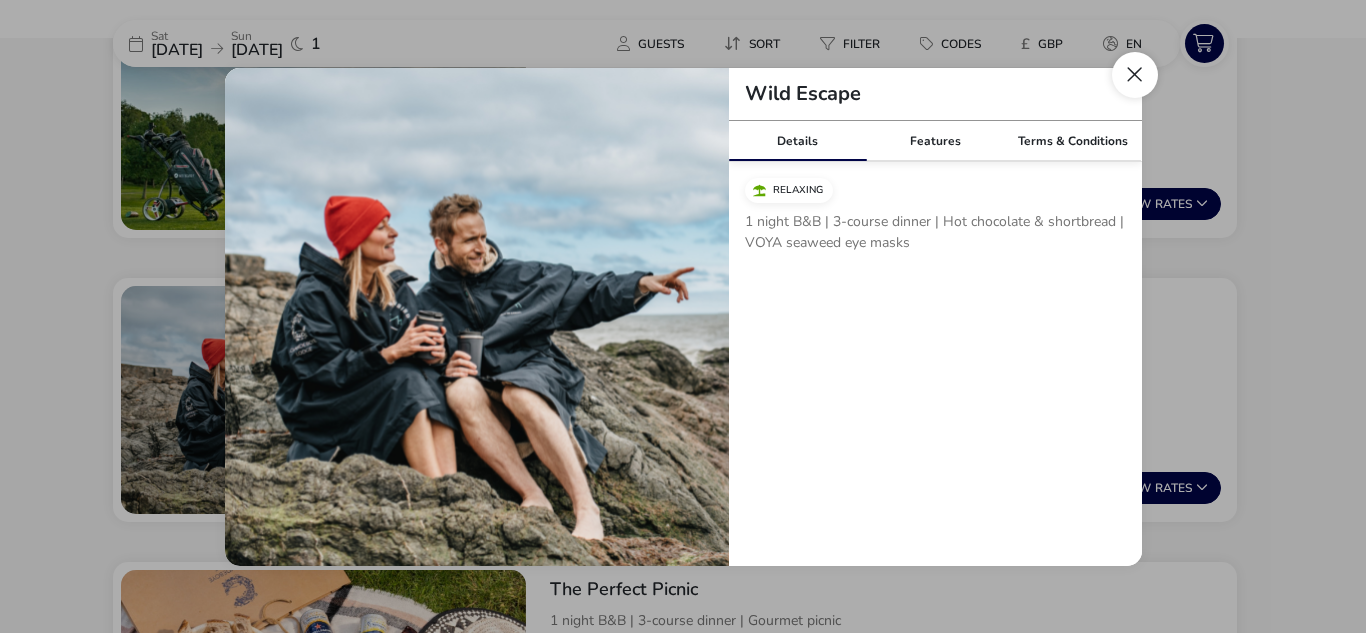 click at bounding box center [1135, 75] 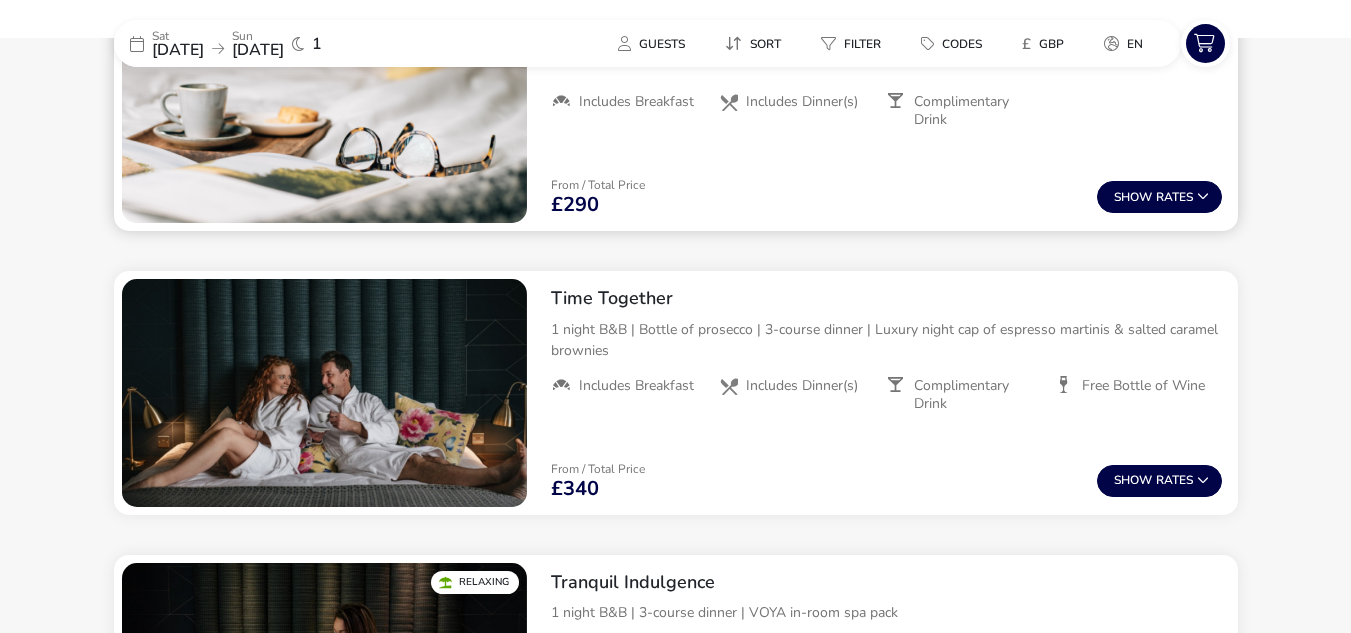 scroll, scrollTop: 748, scrollLeft: 0, axis: vertical 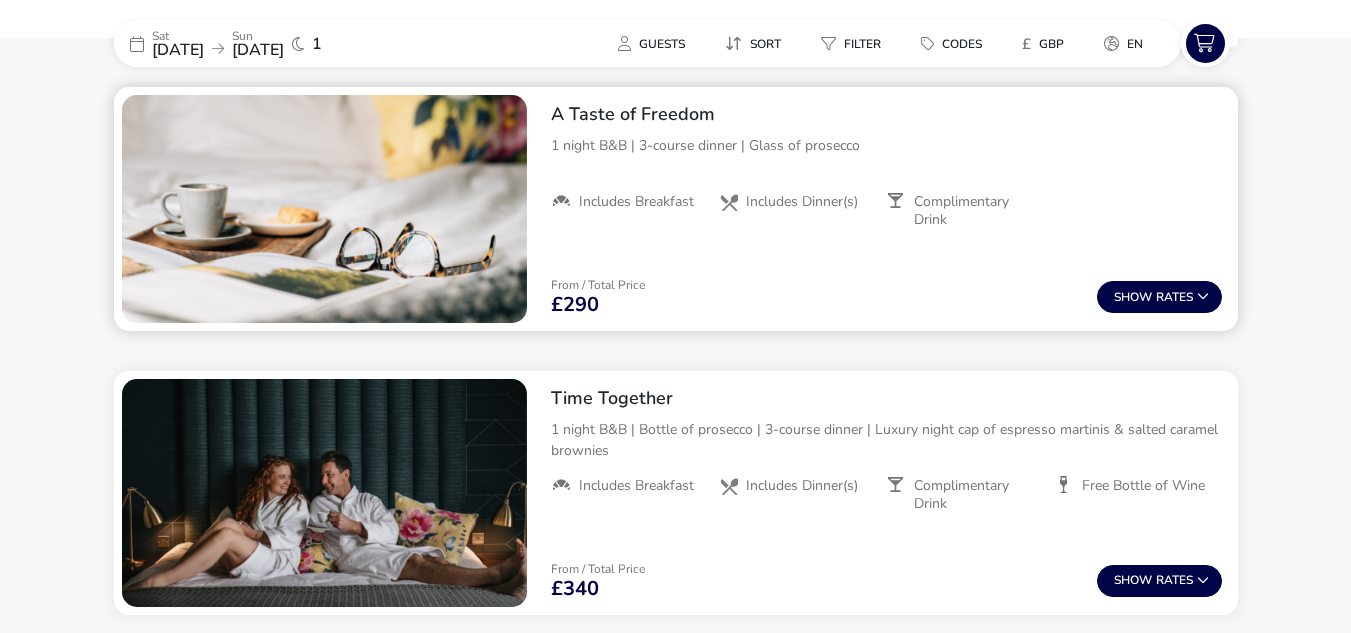 drag, startPoint x: 1365, startPoint y: 0, endPoint x: 982, endPoint y: 110, distance: 398.48337 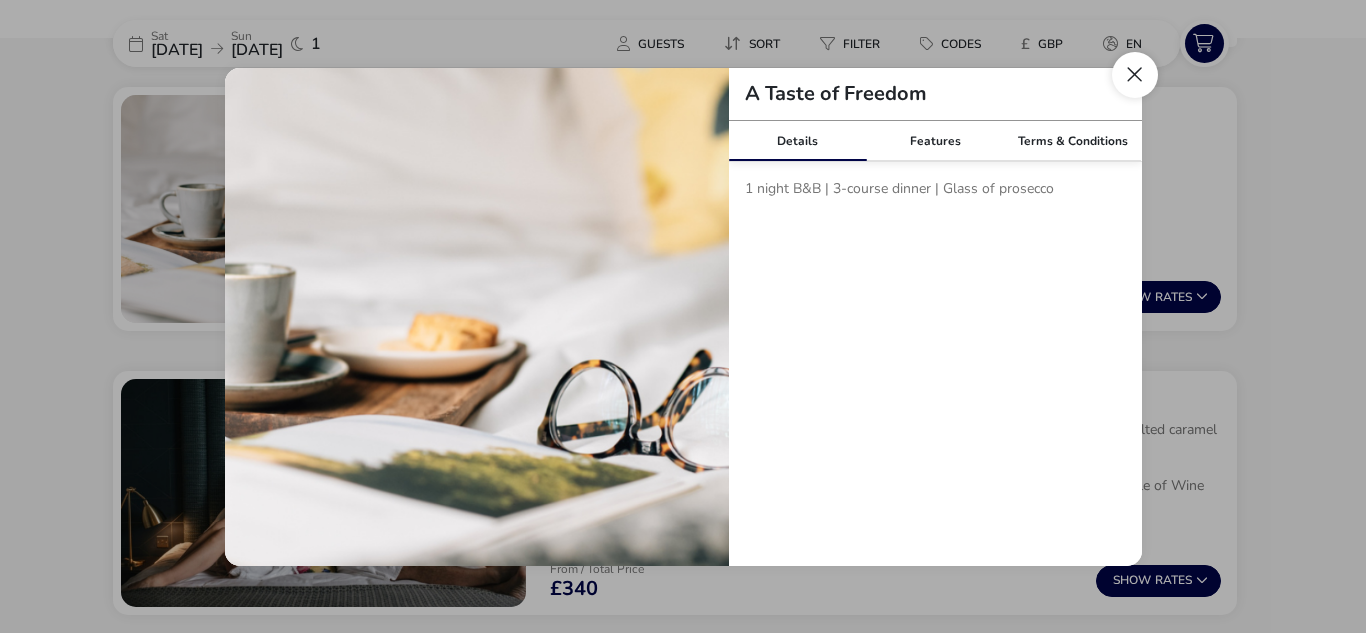 click at bounding box center (1135, 75) 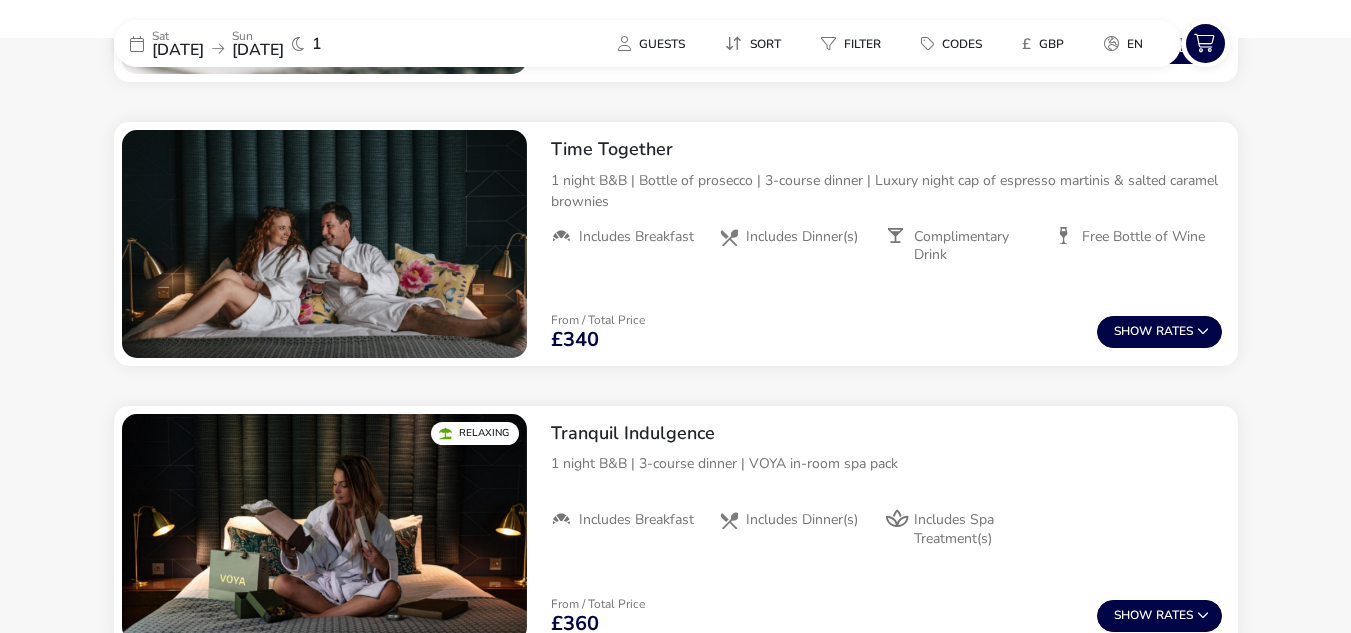 scroll, scrollTop: 948, scrollLeft: 0, axis: vertical 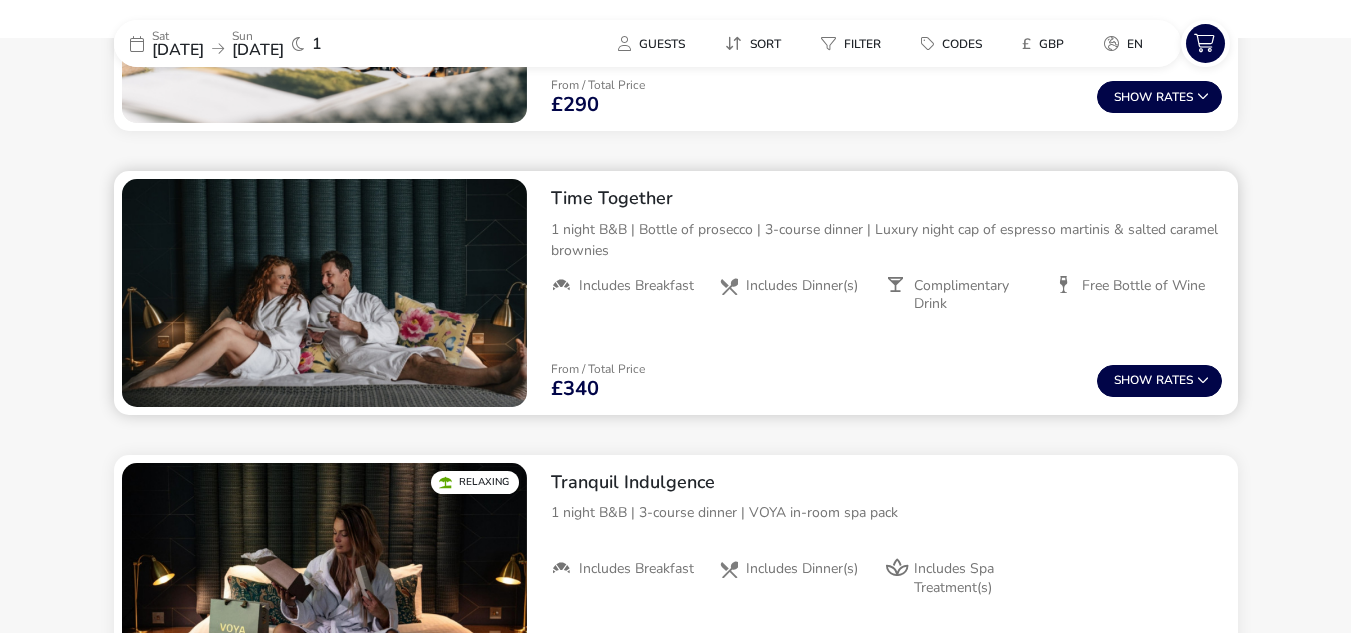 click on "Time Together" at bounding box center [886, 198] 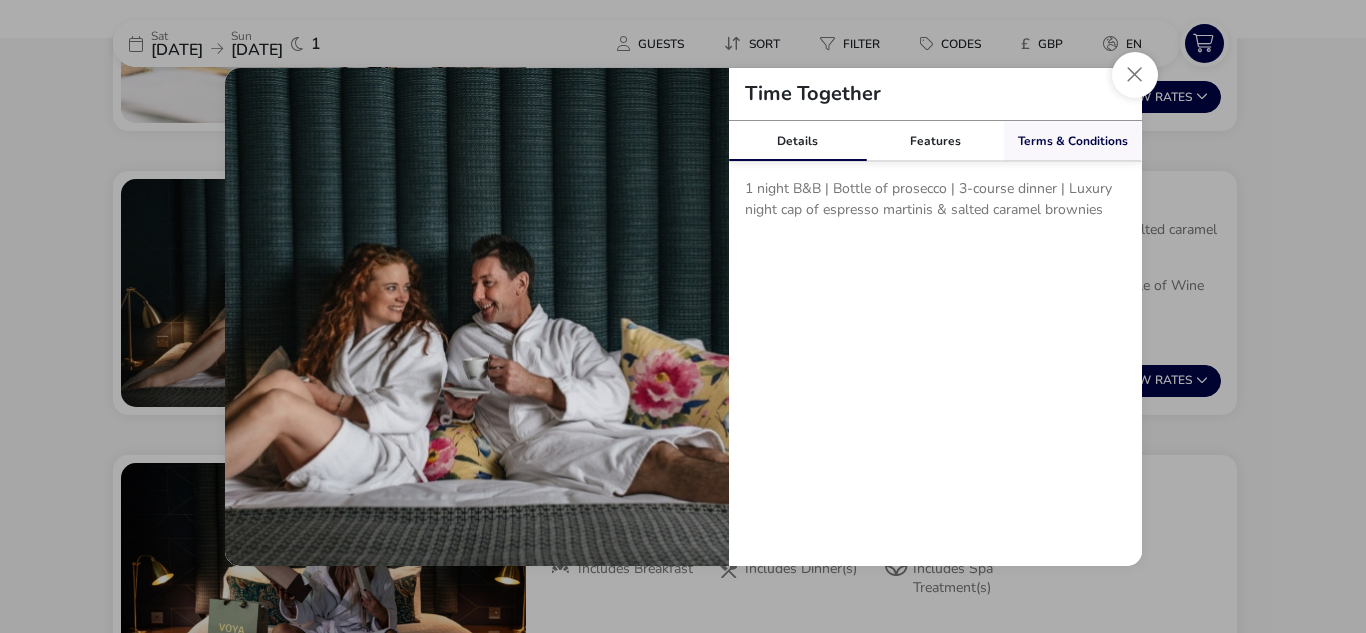 click on "Terms & Conditions" at bounding box center (1073, 141) 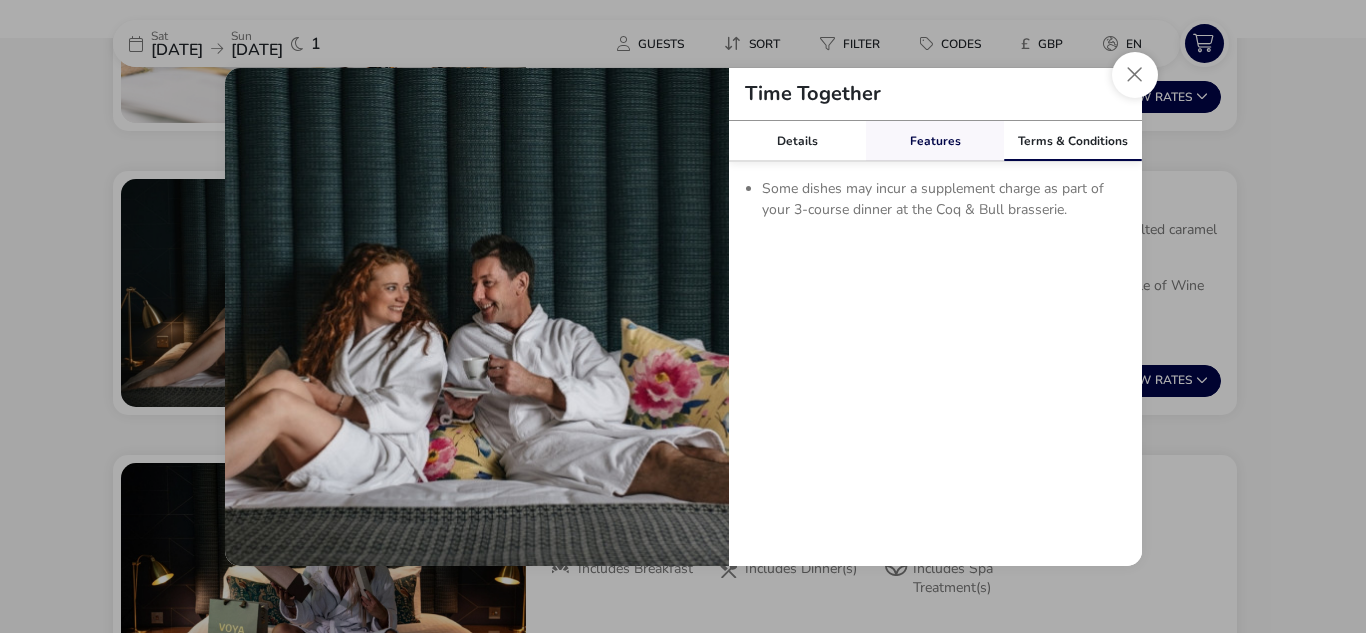click on "Features" at bounding box center [935, 141] 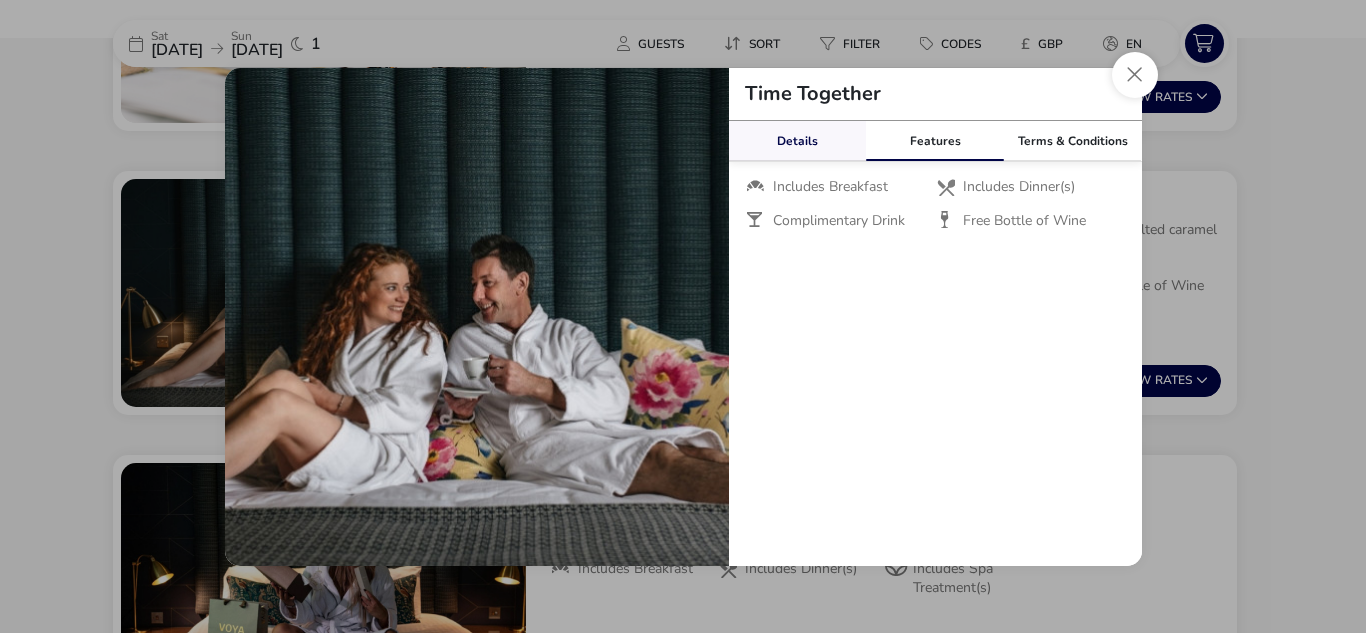 click on "Details" at bounding box center (798, 141) 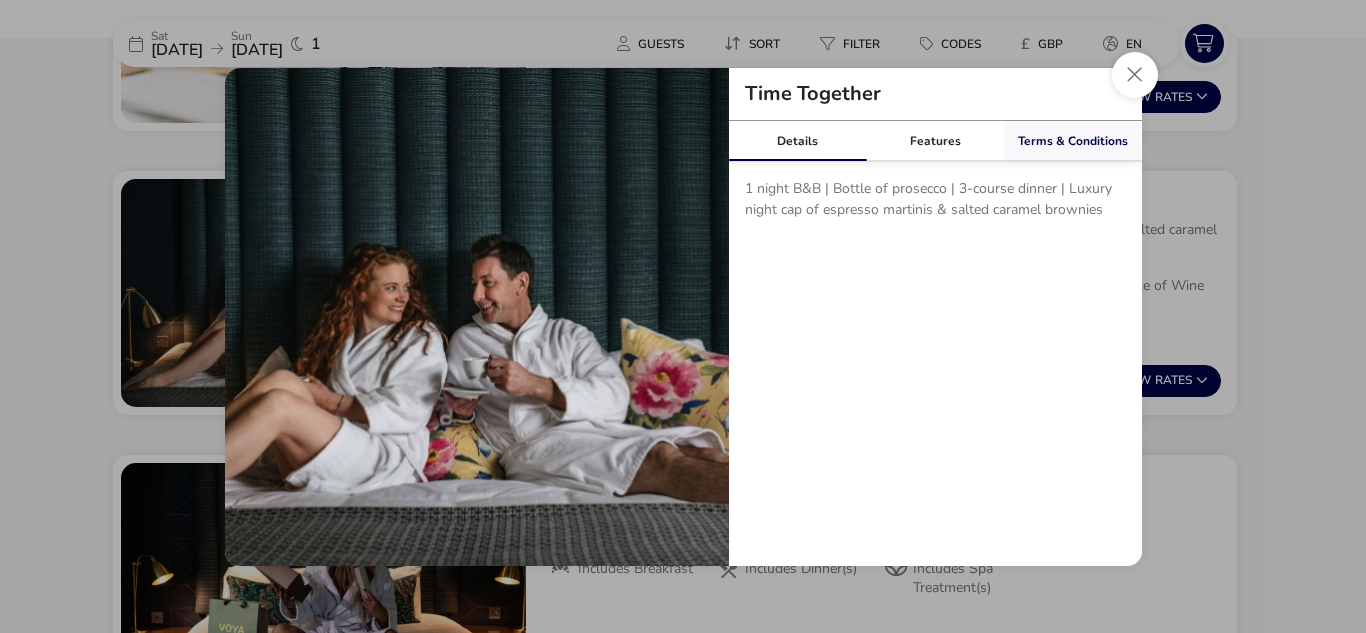 click on "Terms & Conditions" at bounding box center (1073, 141) 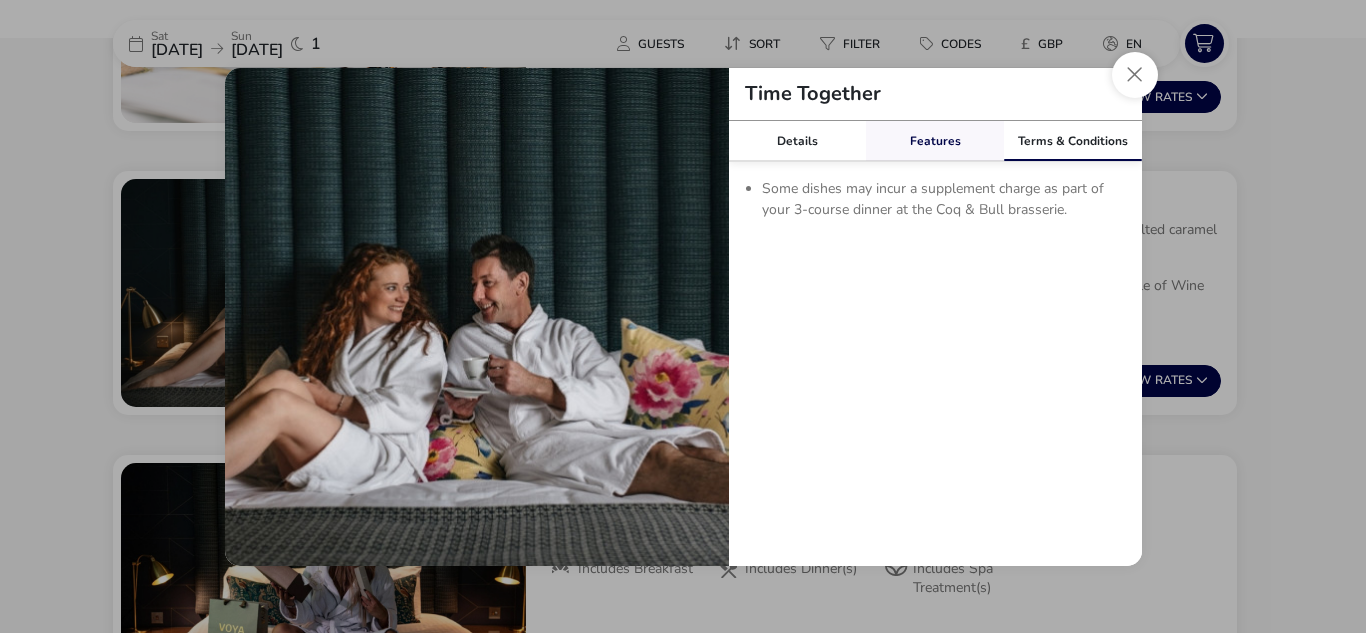 click on "Features" at bounding box center [935, 141] 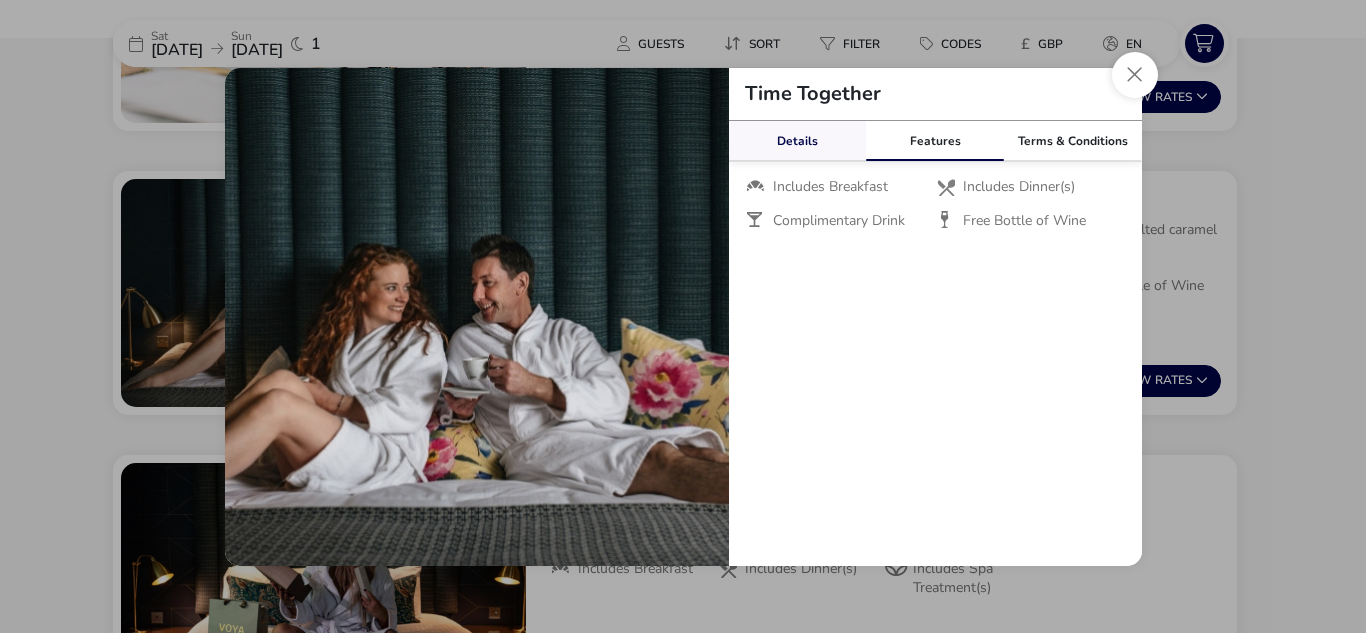 click on "Details" at bounding box center (798, 141) 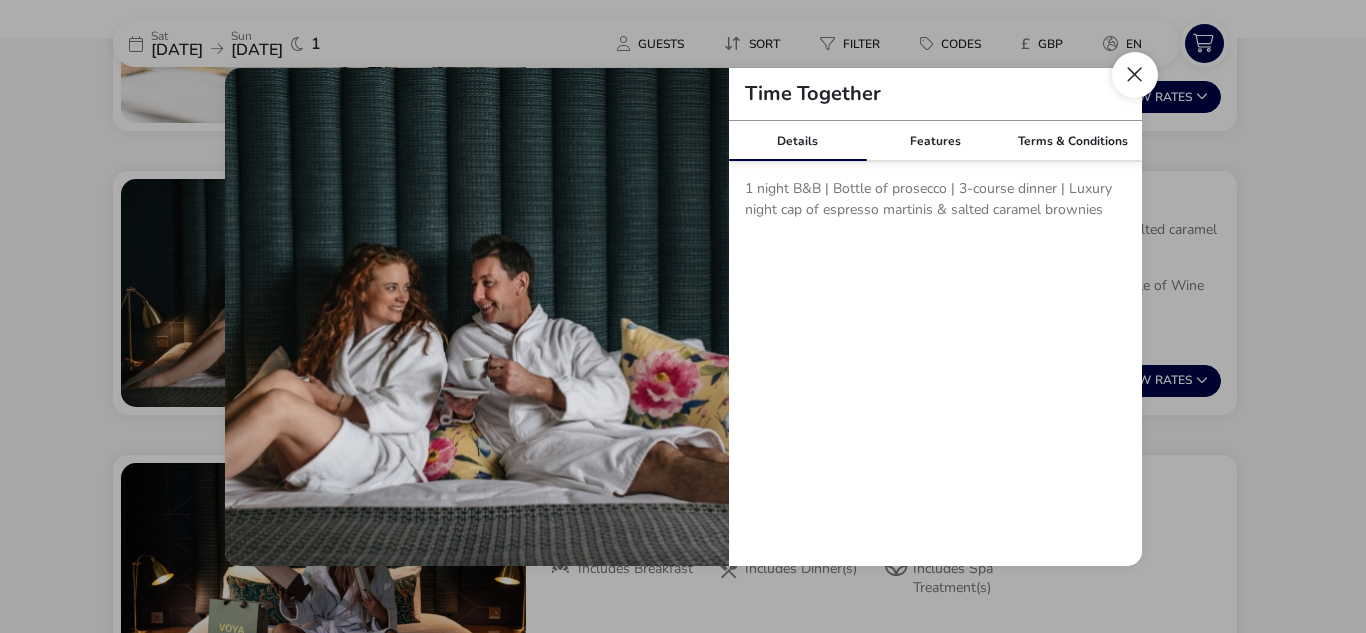 click at bounding box center (1135, 75) 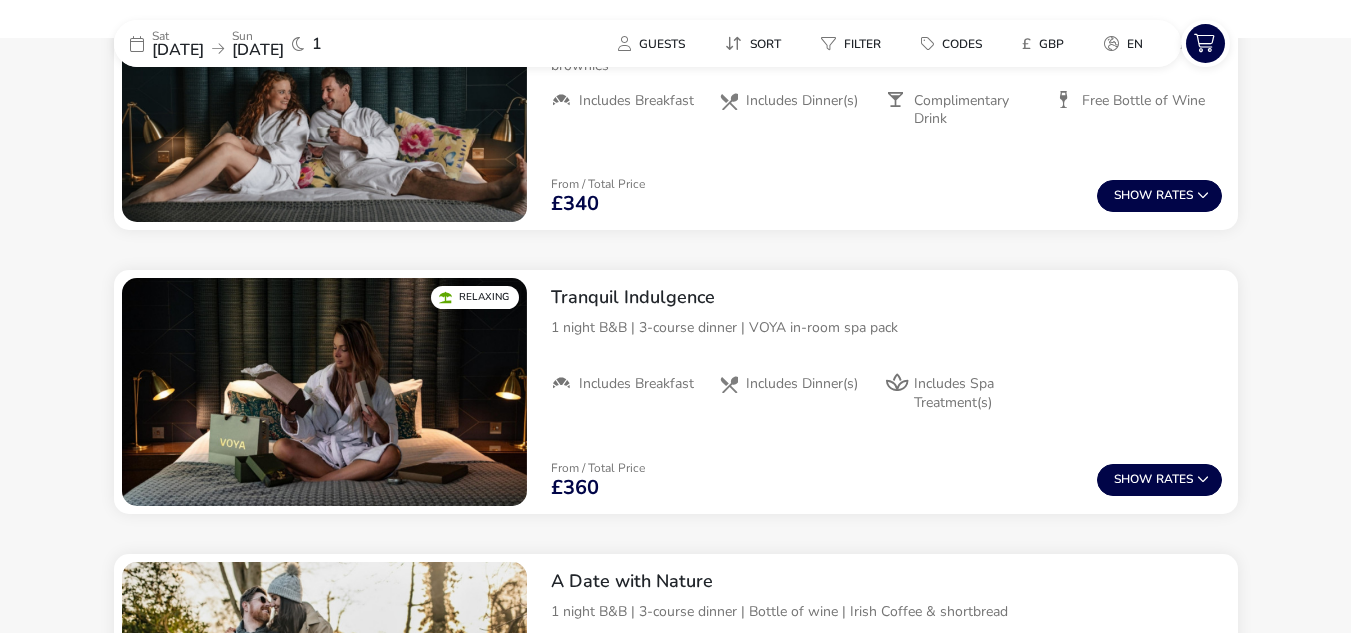 scroll, scrollTop: 1148, scrollLeft: 0, axis: vertical 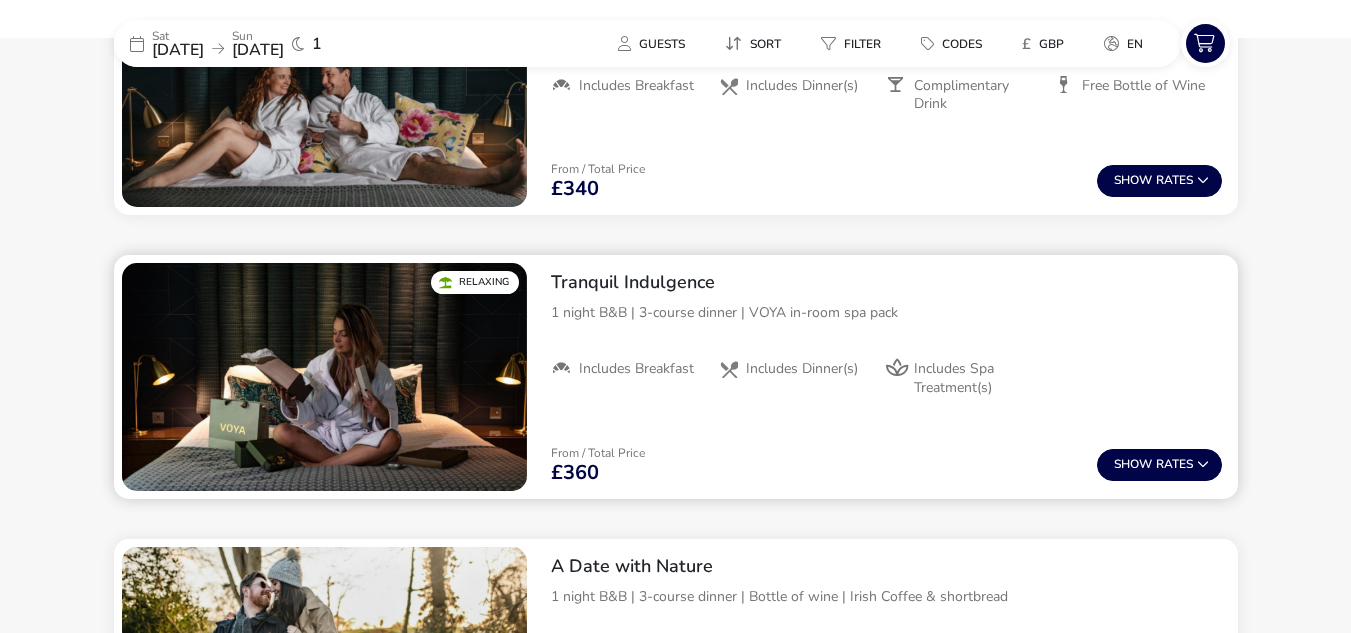 click on "Tranquil Indulgence" at bounding box center [886, 282] 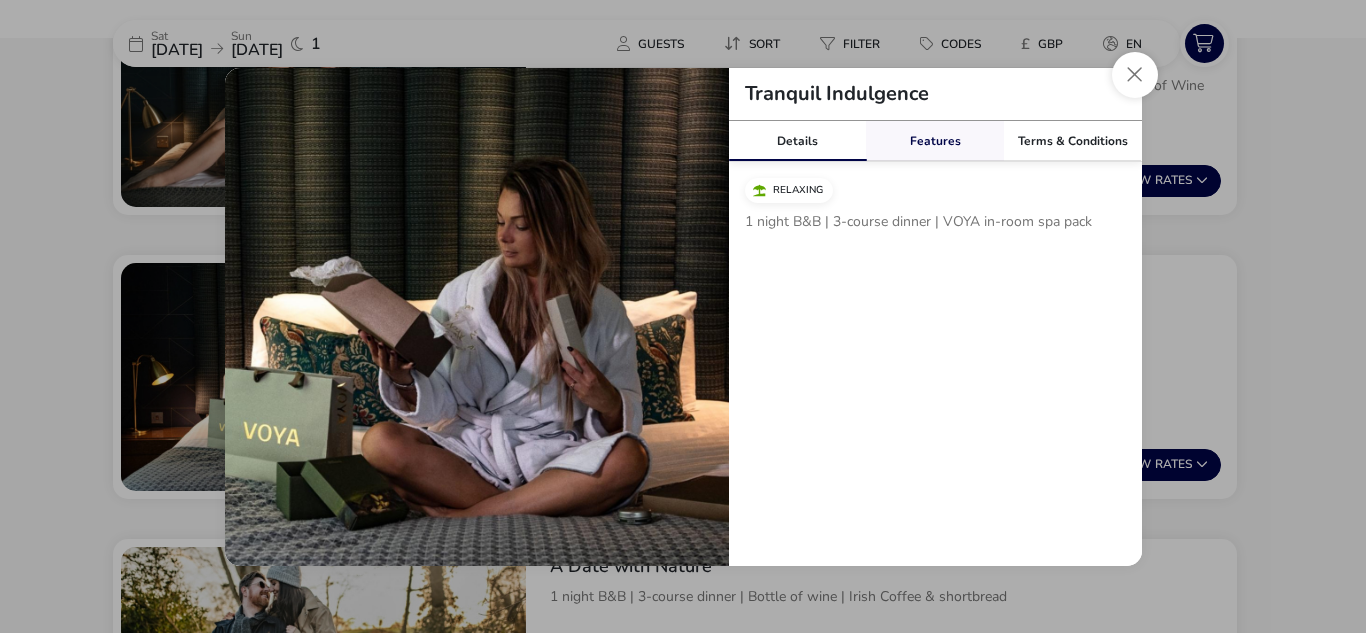 click on "Features" at bounding box center [935, 141] 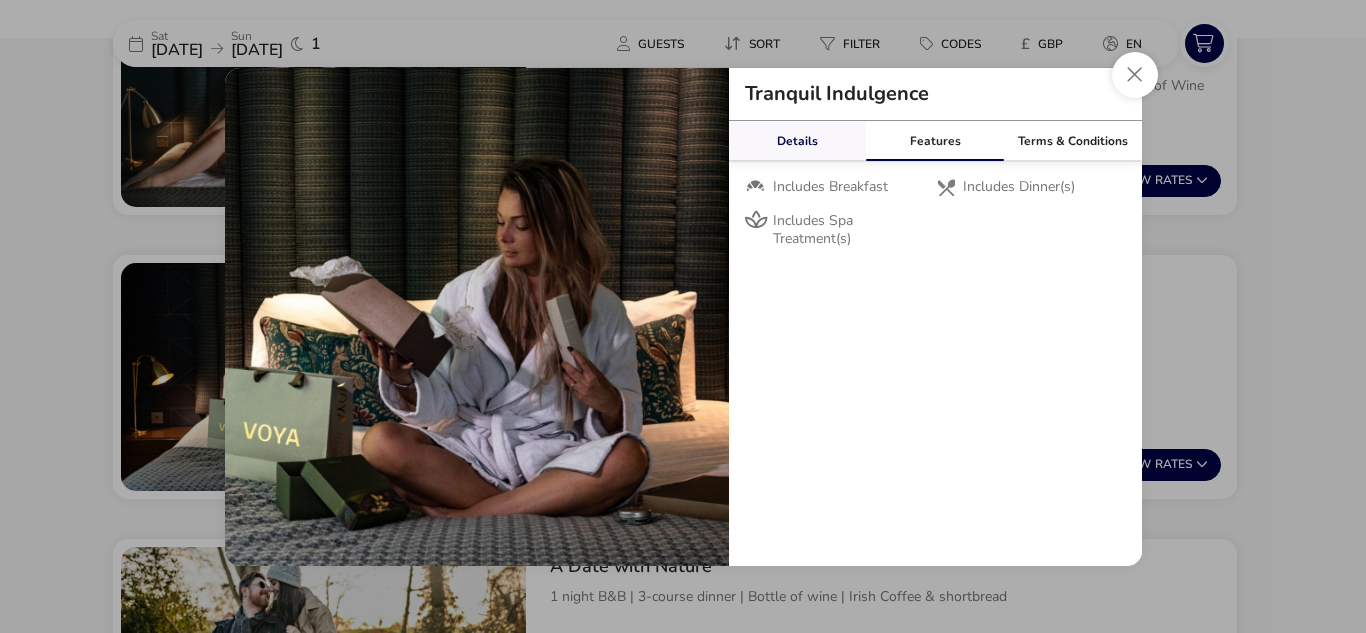 click on "Details" at bounding box center [798, 141] 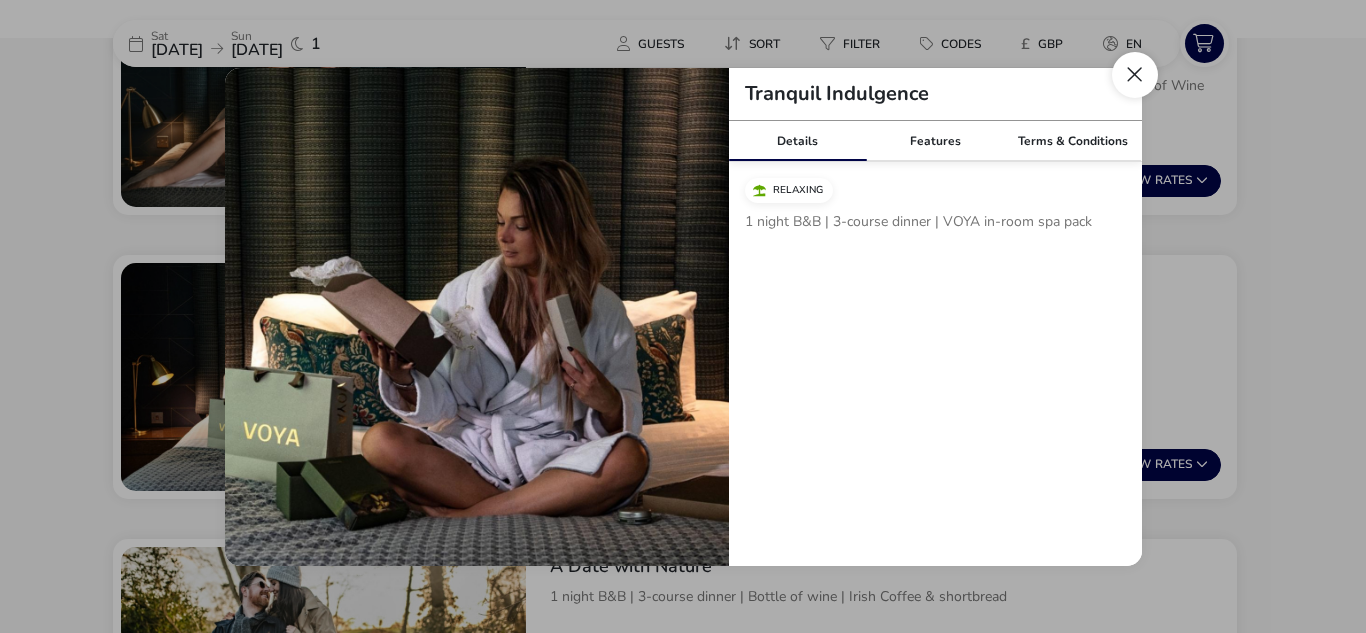 click at bounding box center [1135, 75] 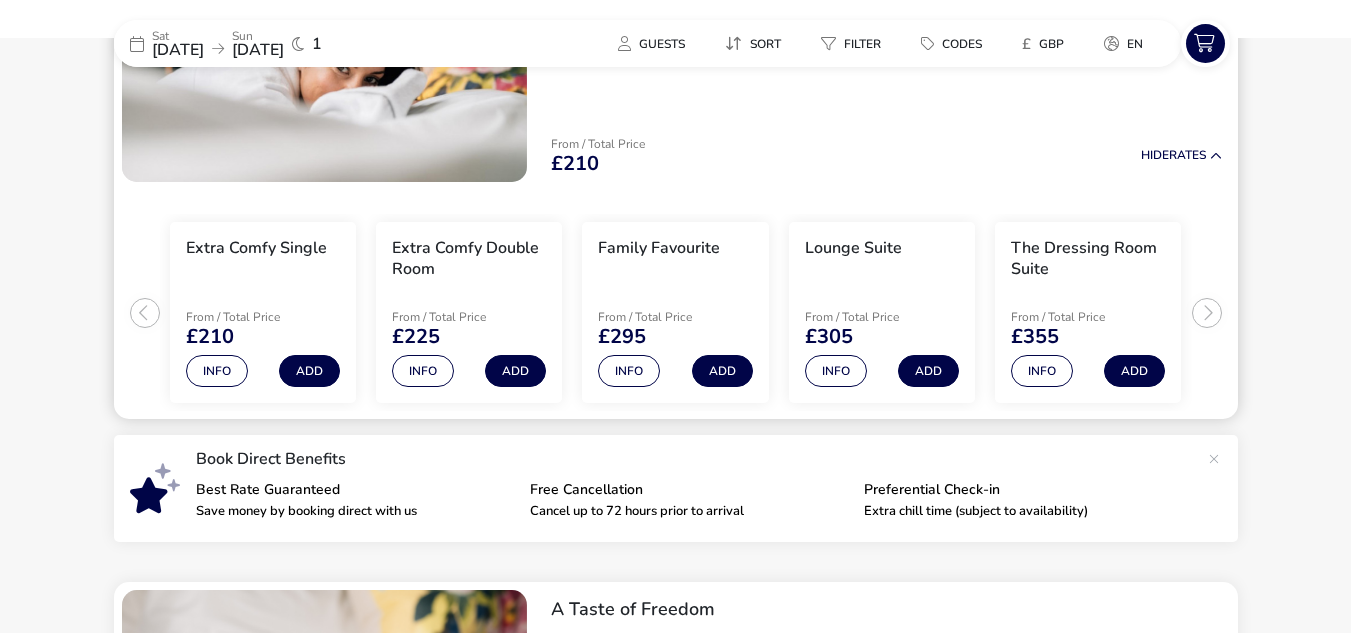scroll, scrollTop: 0, scrollLeft: 0, axis: both 